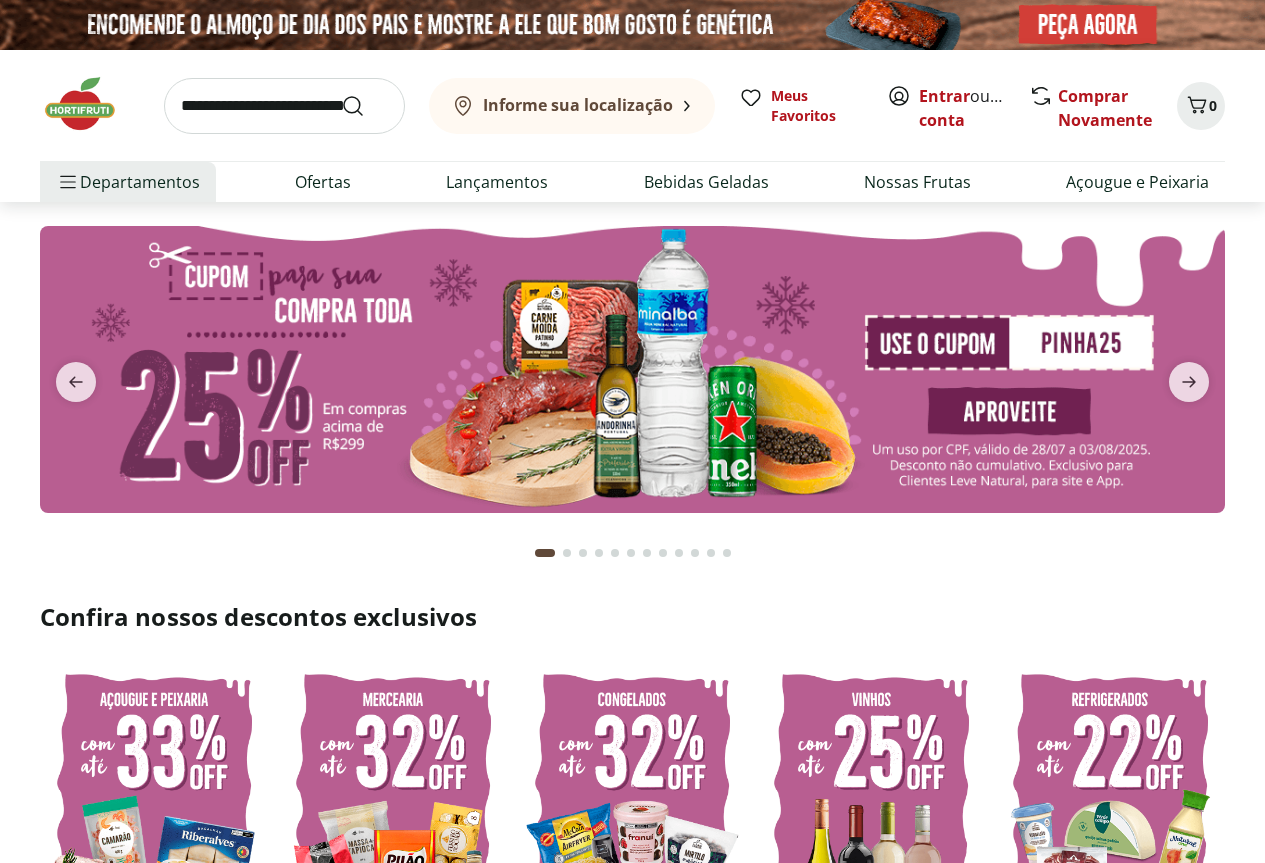 scroll, scrollTop: 0, scrollLeft: 0, axis: both 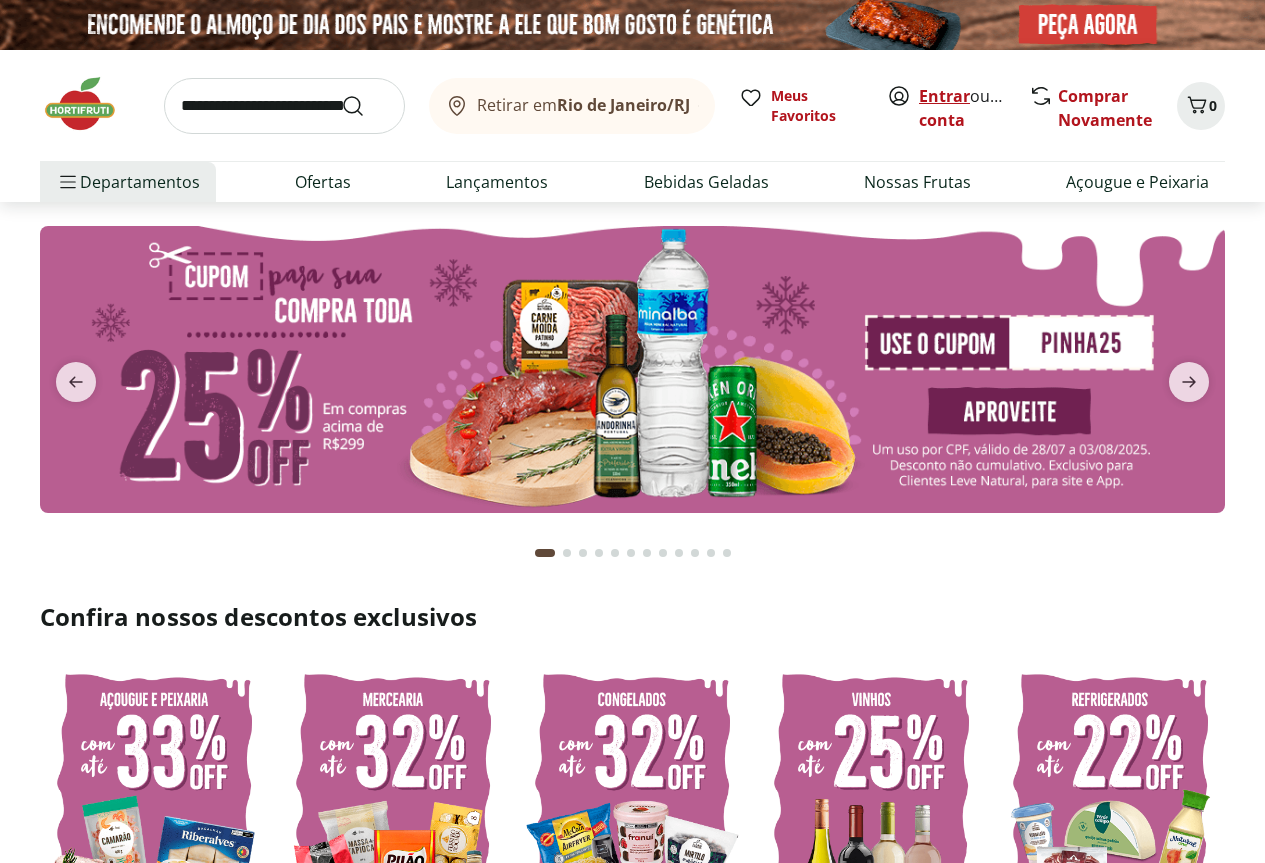 click on "Entrar" at bounding box center (944, 96) 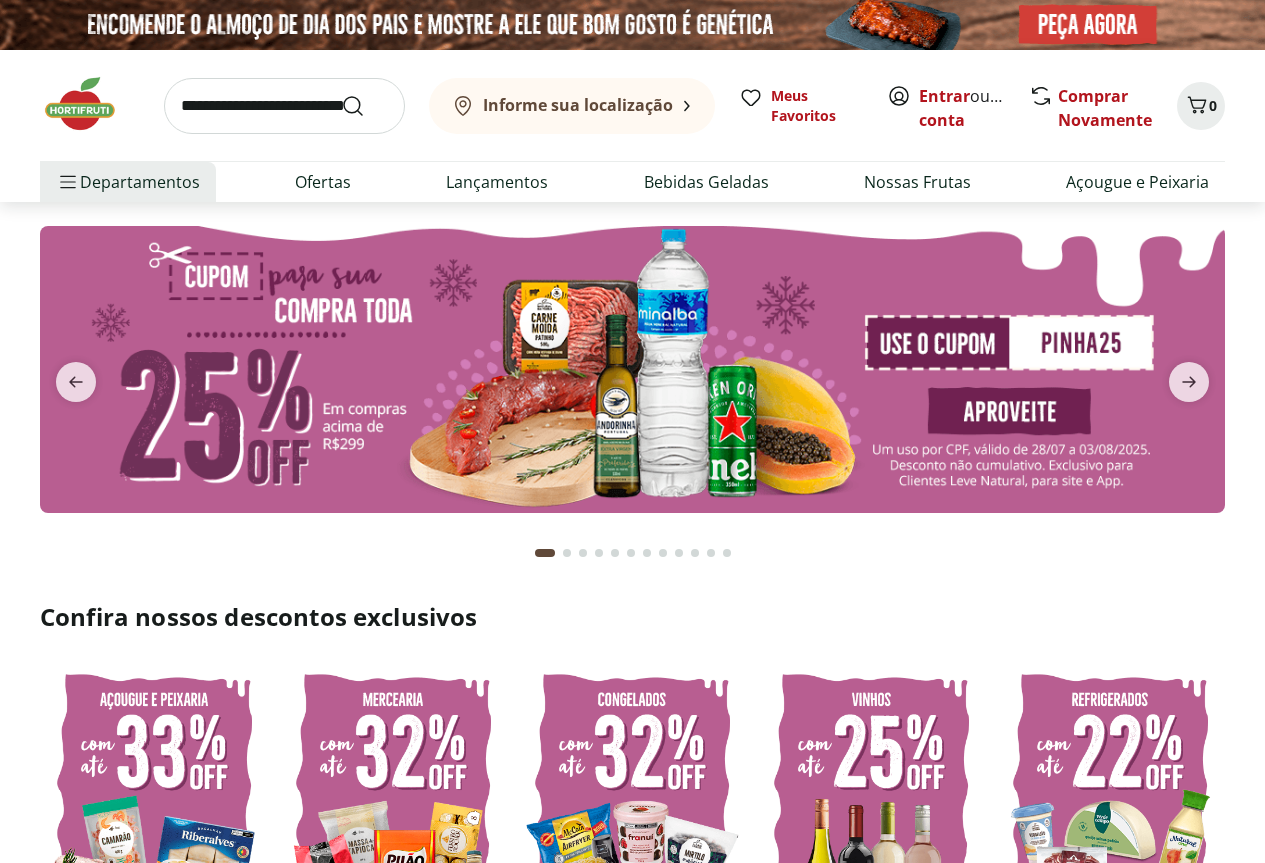 scroll, scrollTop: 0, scrollLeft: 0, axis: both 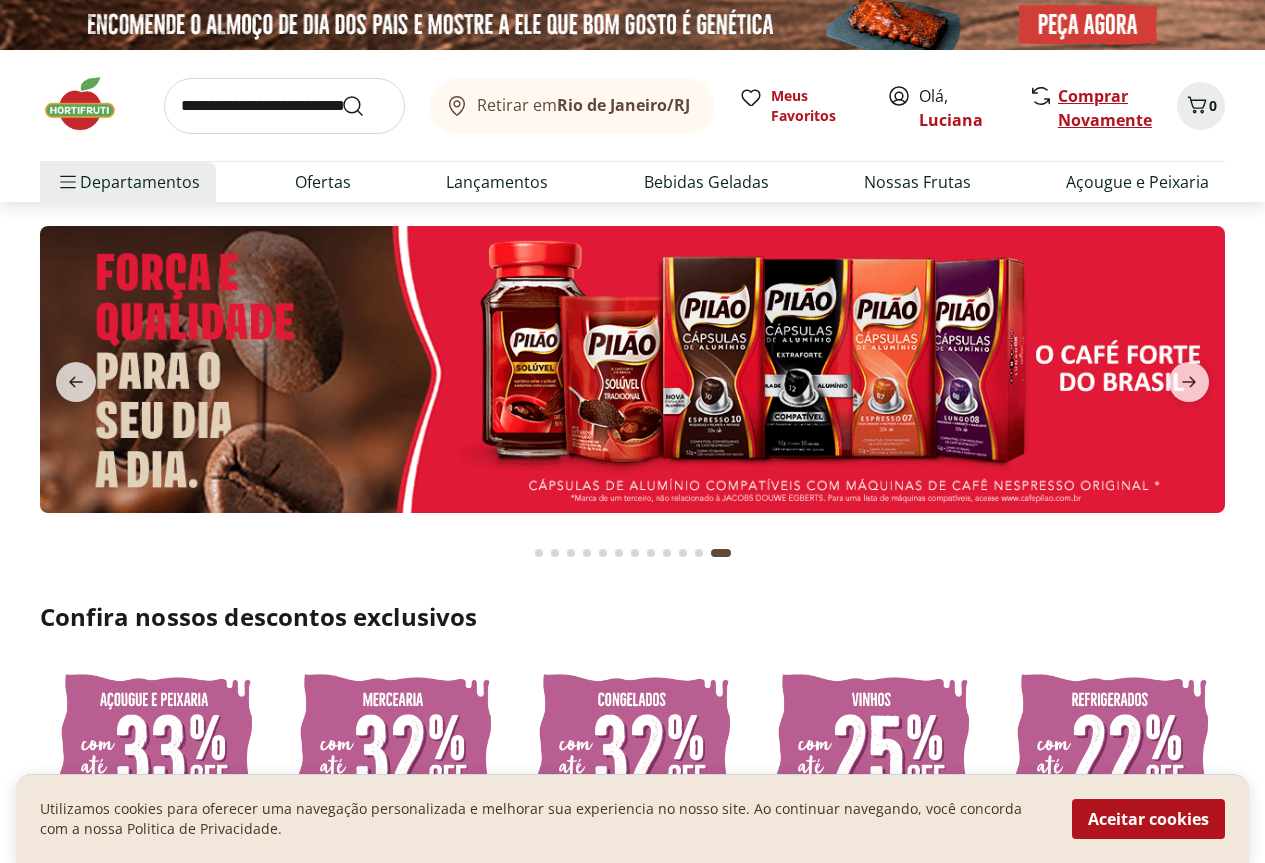click on "Comprar Novamente" at bounding box center (1105, 108) 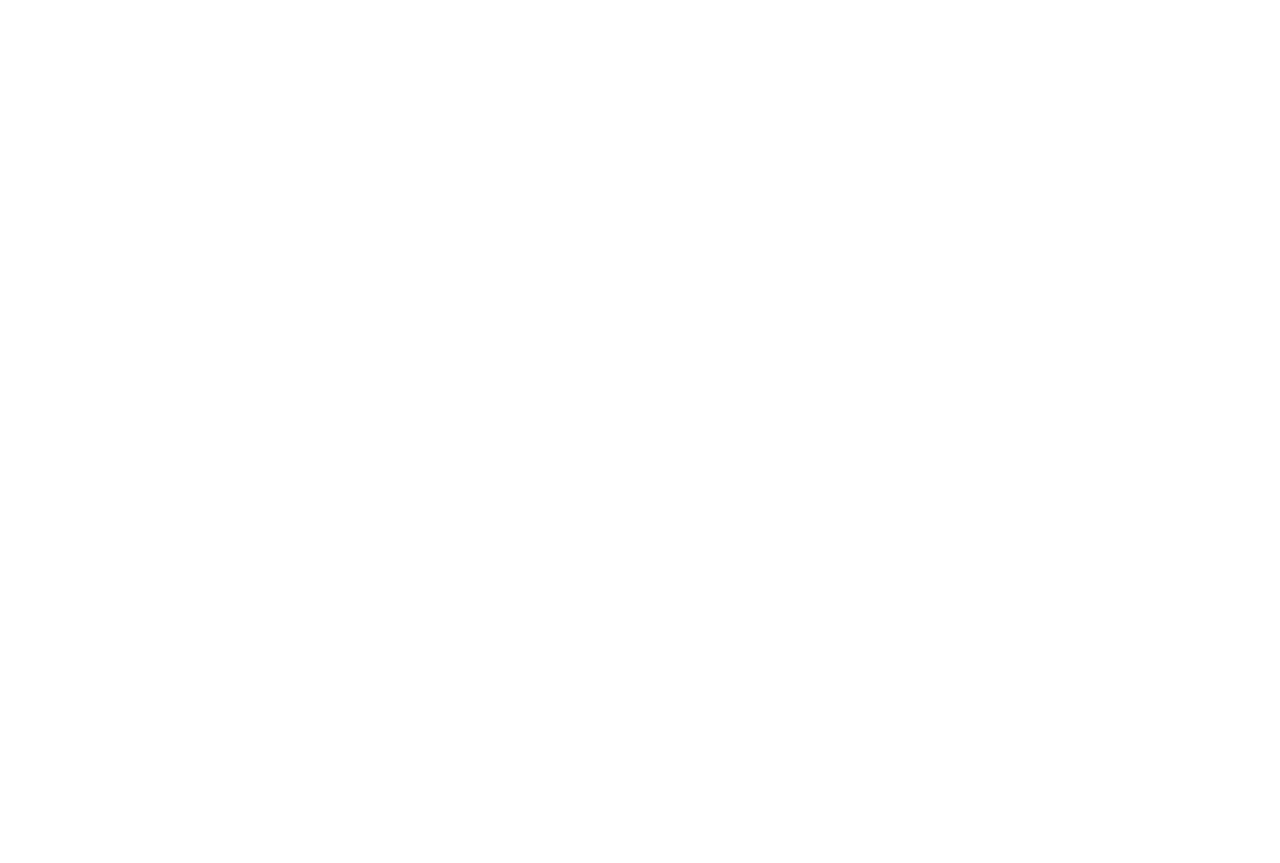 scroll, scrollTop: 0, scrollLeft: 0, axis: both 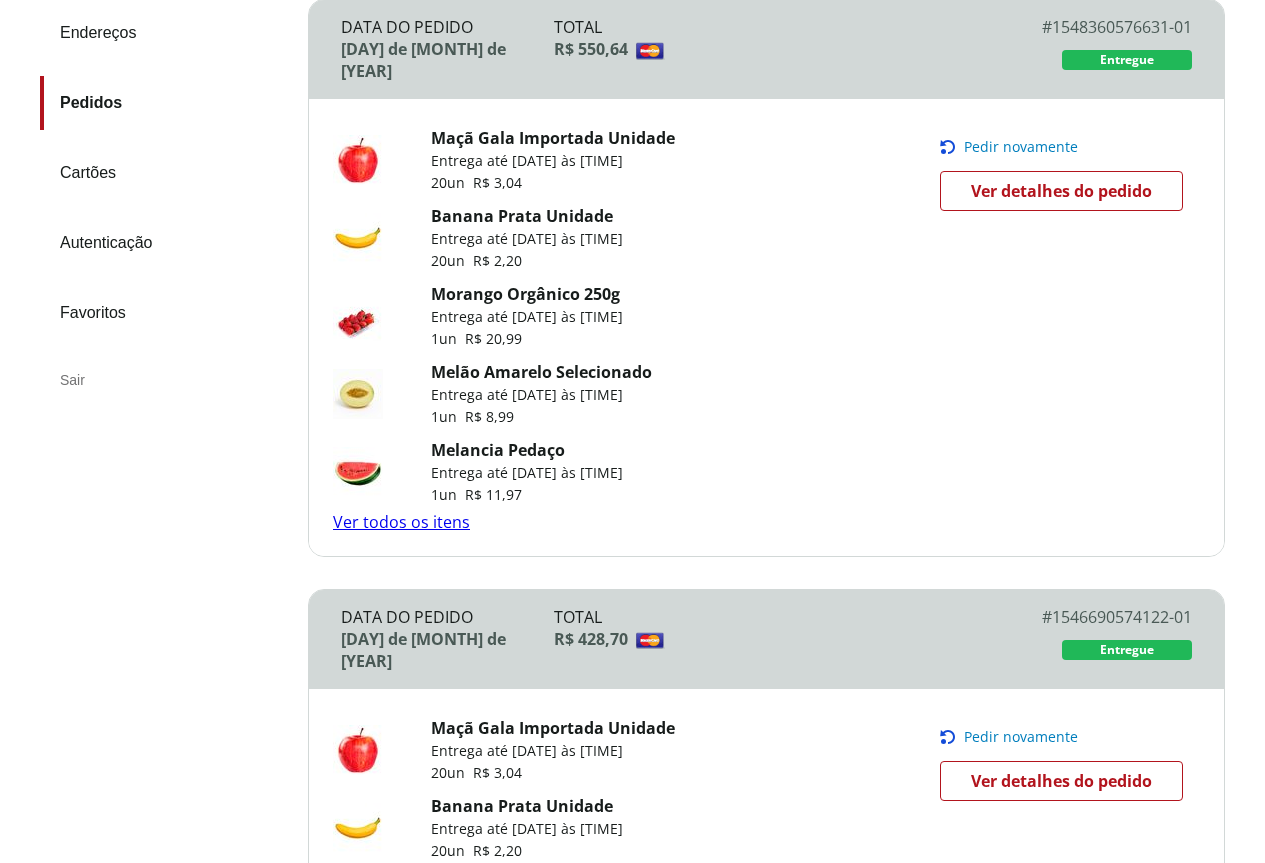 click on "Pedir novamente" at bounding box center [1021, 147] 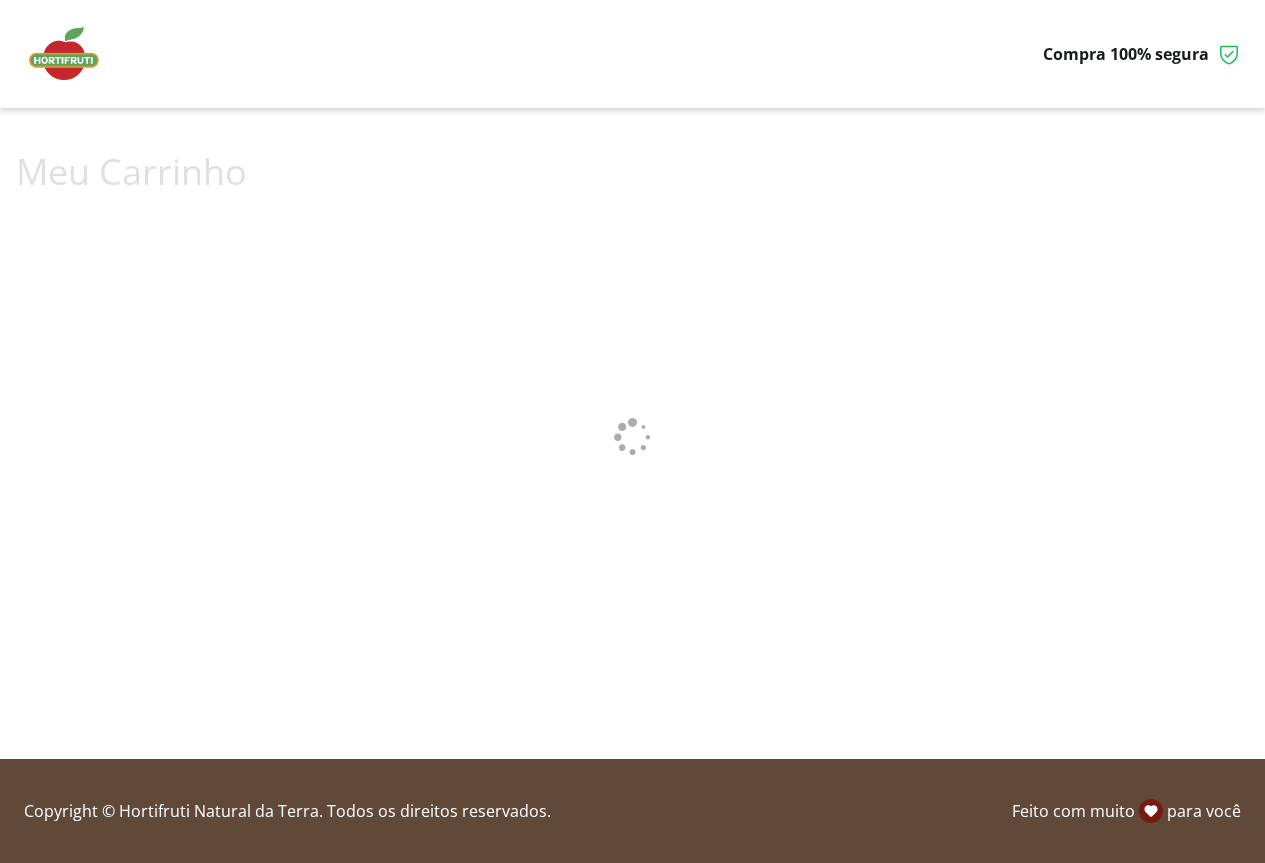 scroll, scrollTop: 0, scrollLeft: 0, axis: both 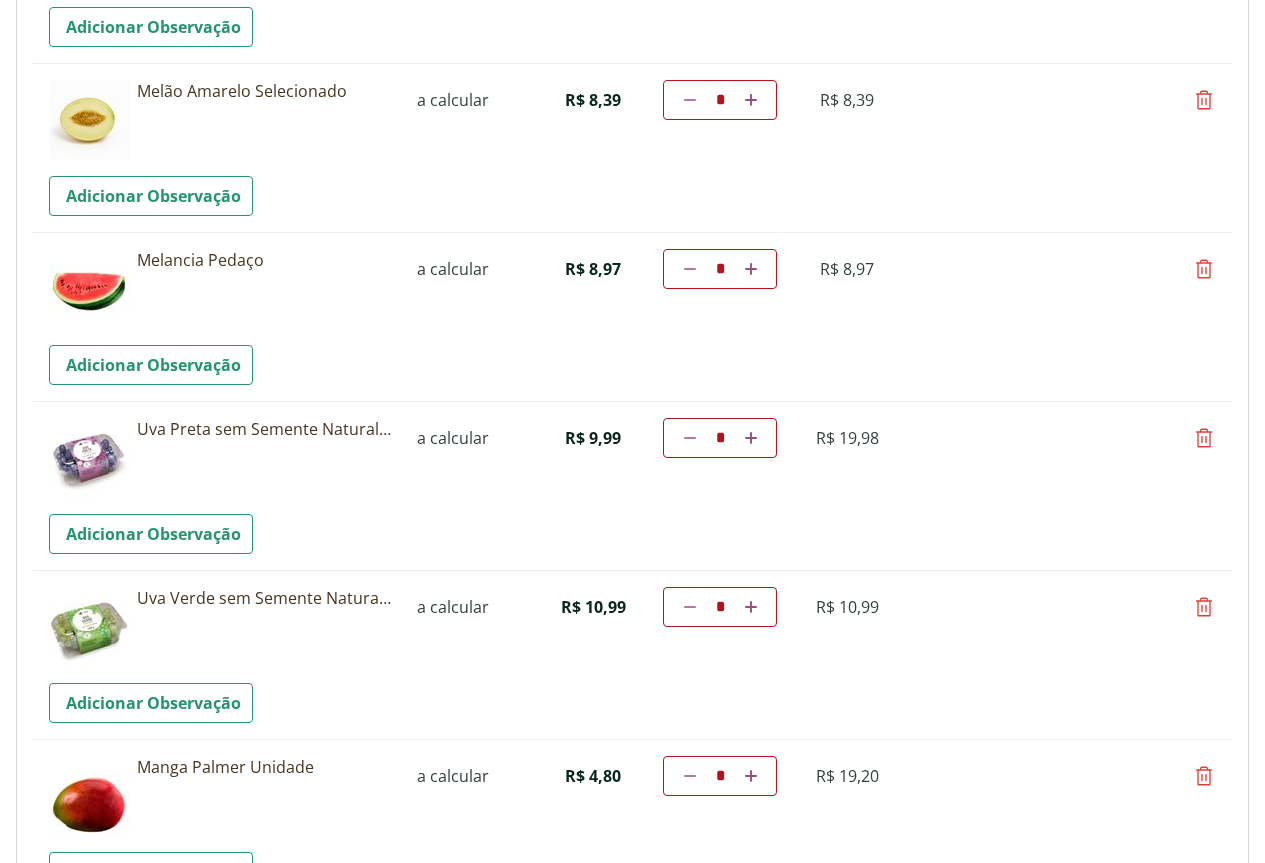 click at bounding box center [1204, 269] 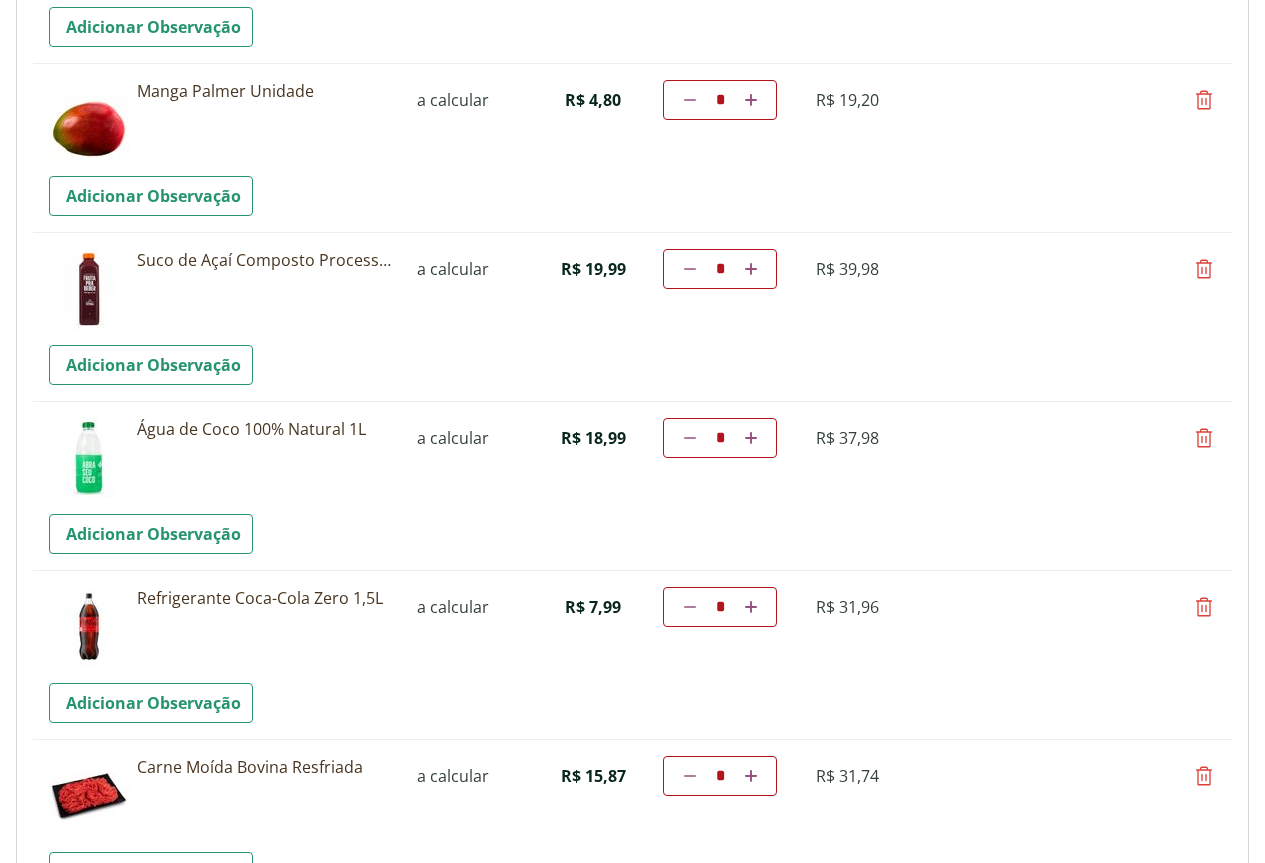 scroll, scrollTop: 1300, scrollLeft: 0, axis: vertical 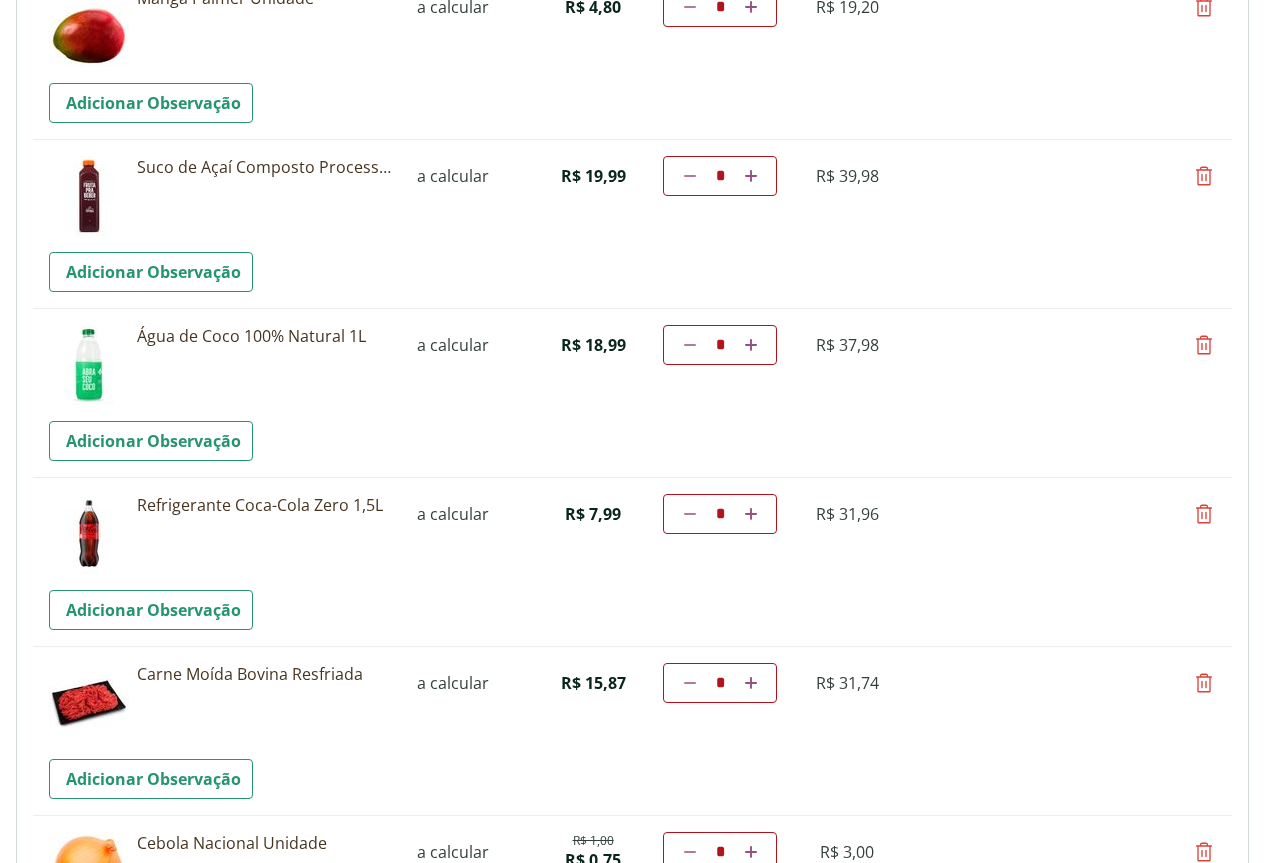 click at bounding box center [1204, 514] 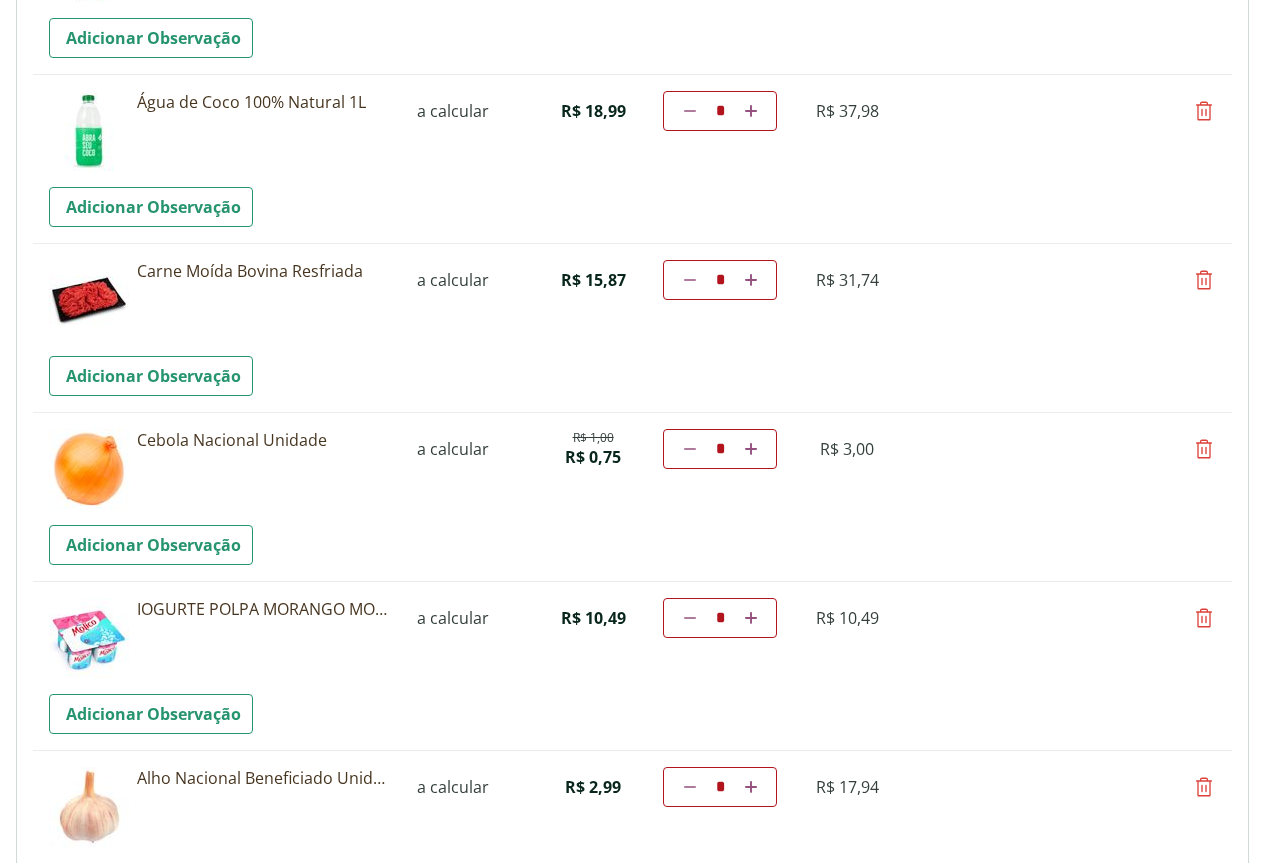 scroll, scrollTop: 1800, scrollLeft: 0, axis: vertical 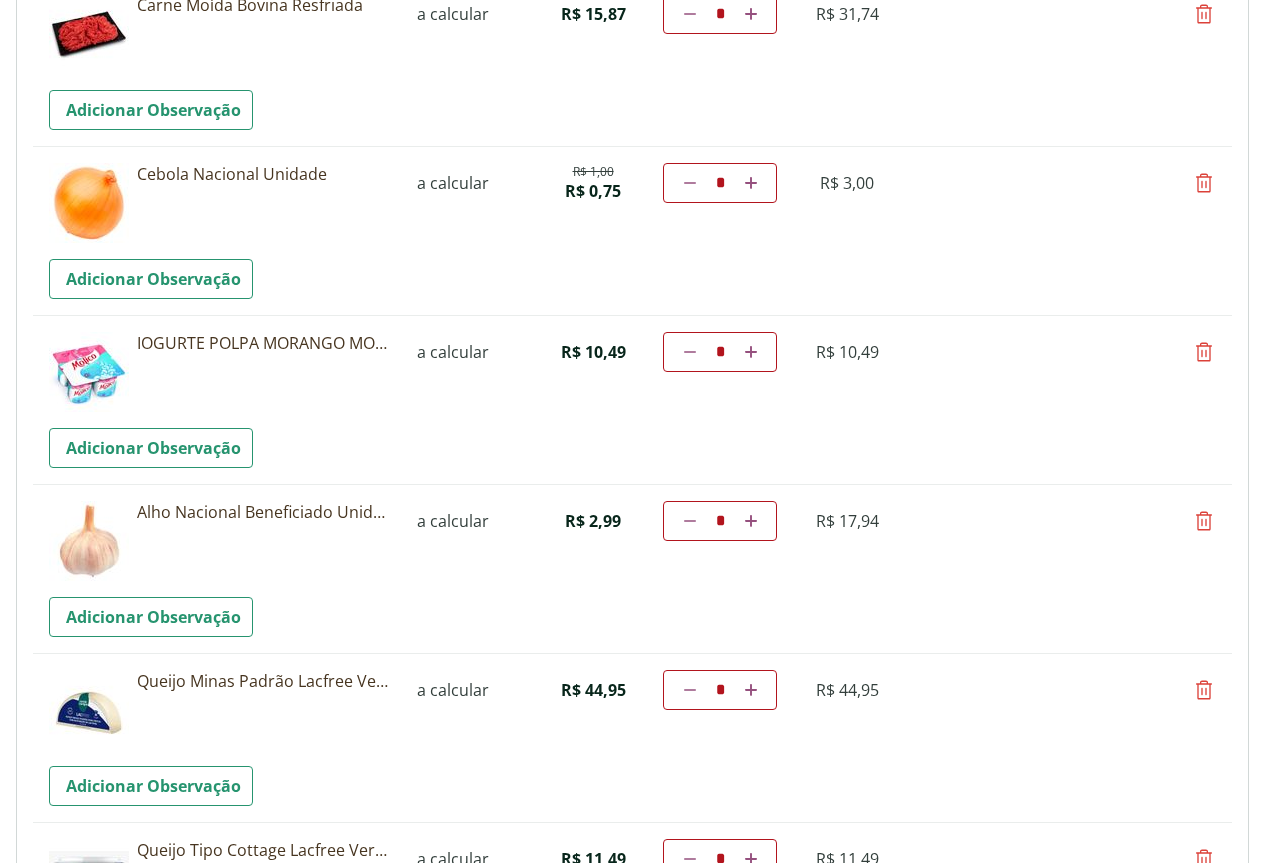 click at bounding box center (1204, 183) 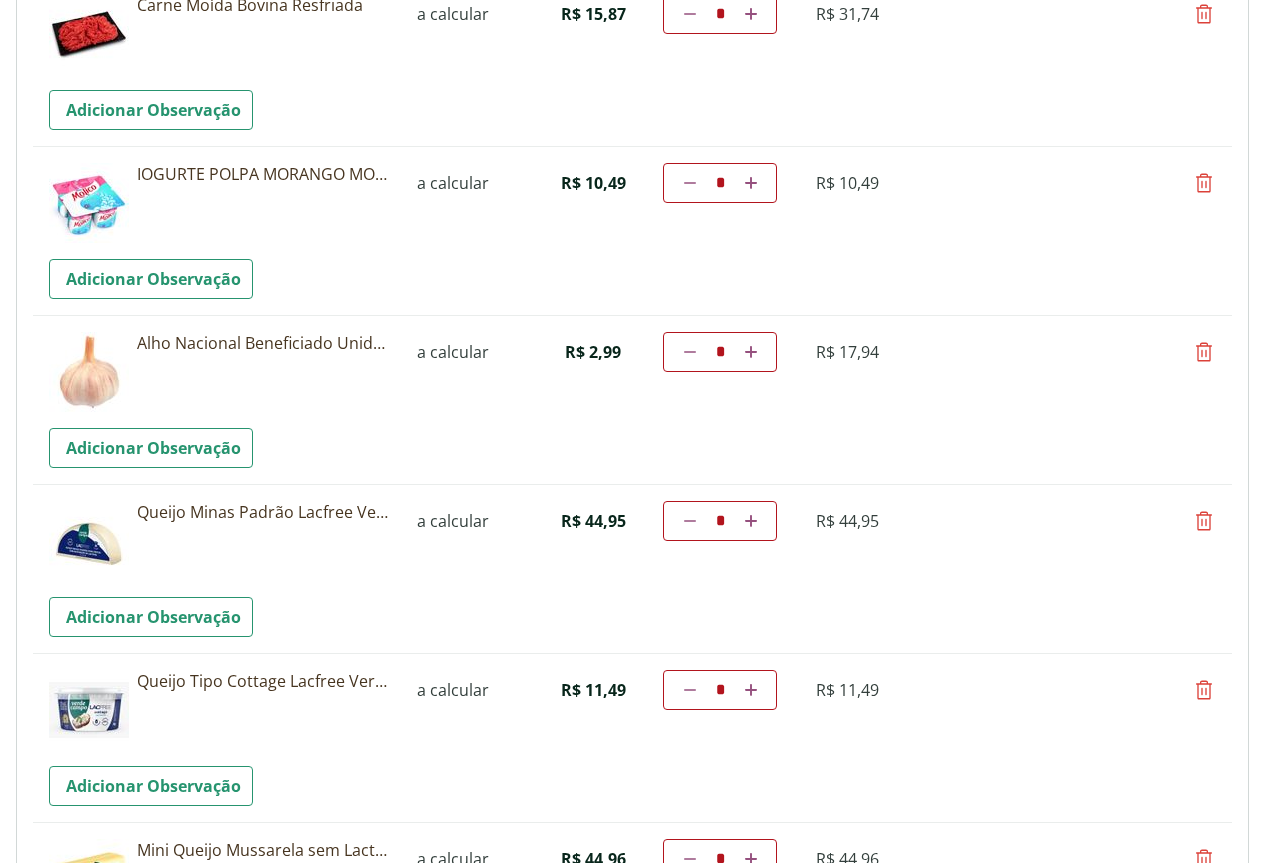 click at bounding box center [1204, 352] 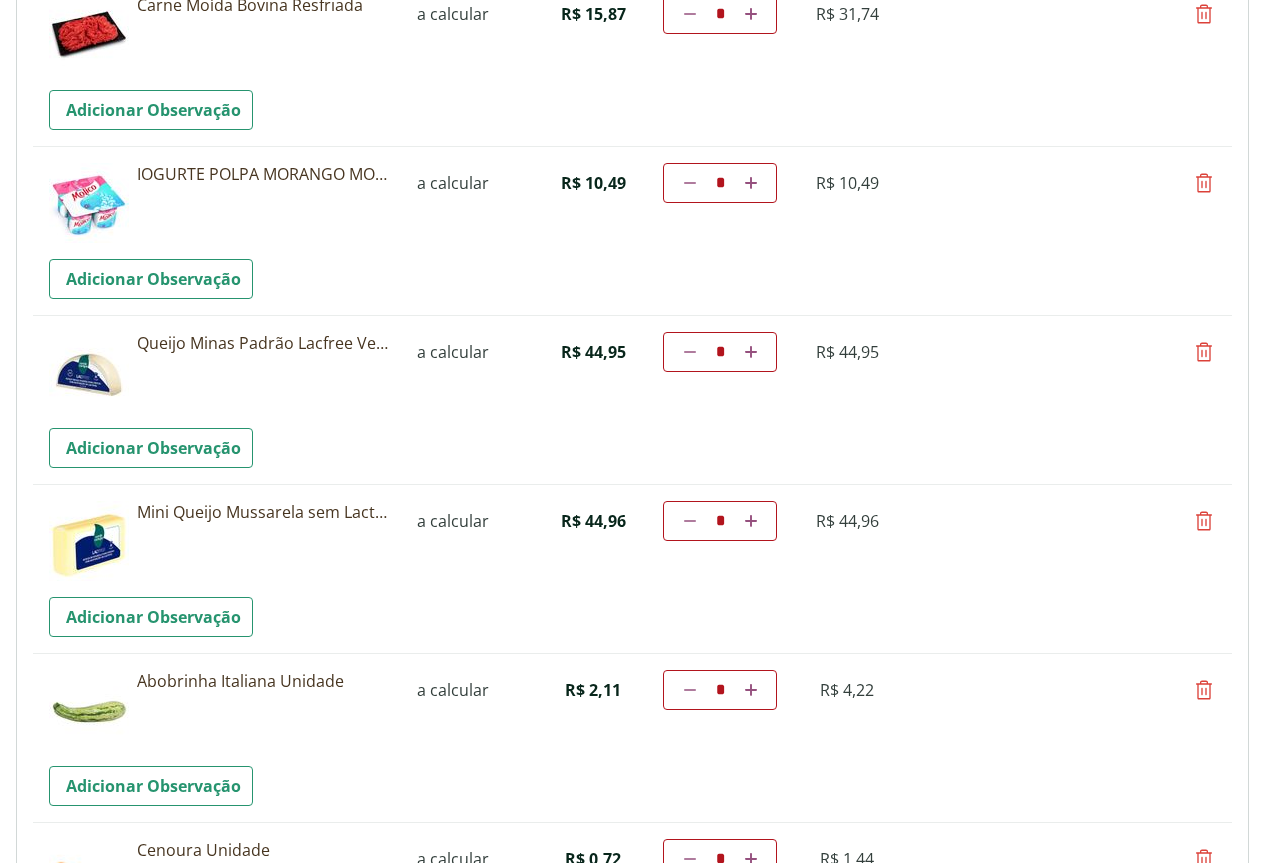 click at bounding box center [1204, 521] 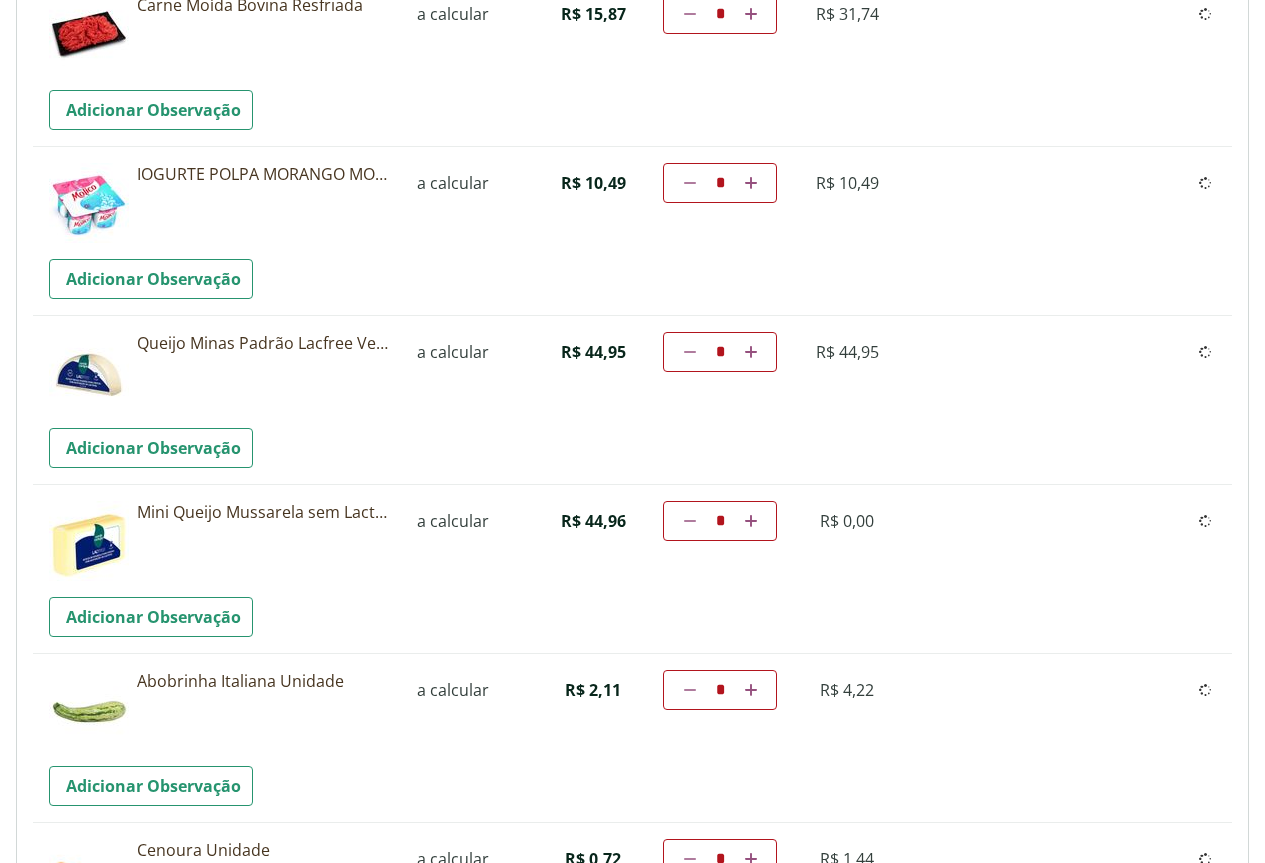 type on "*" 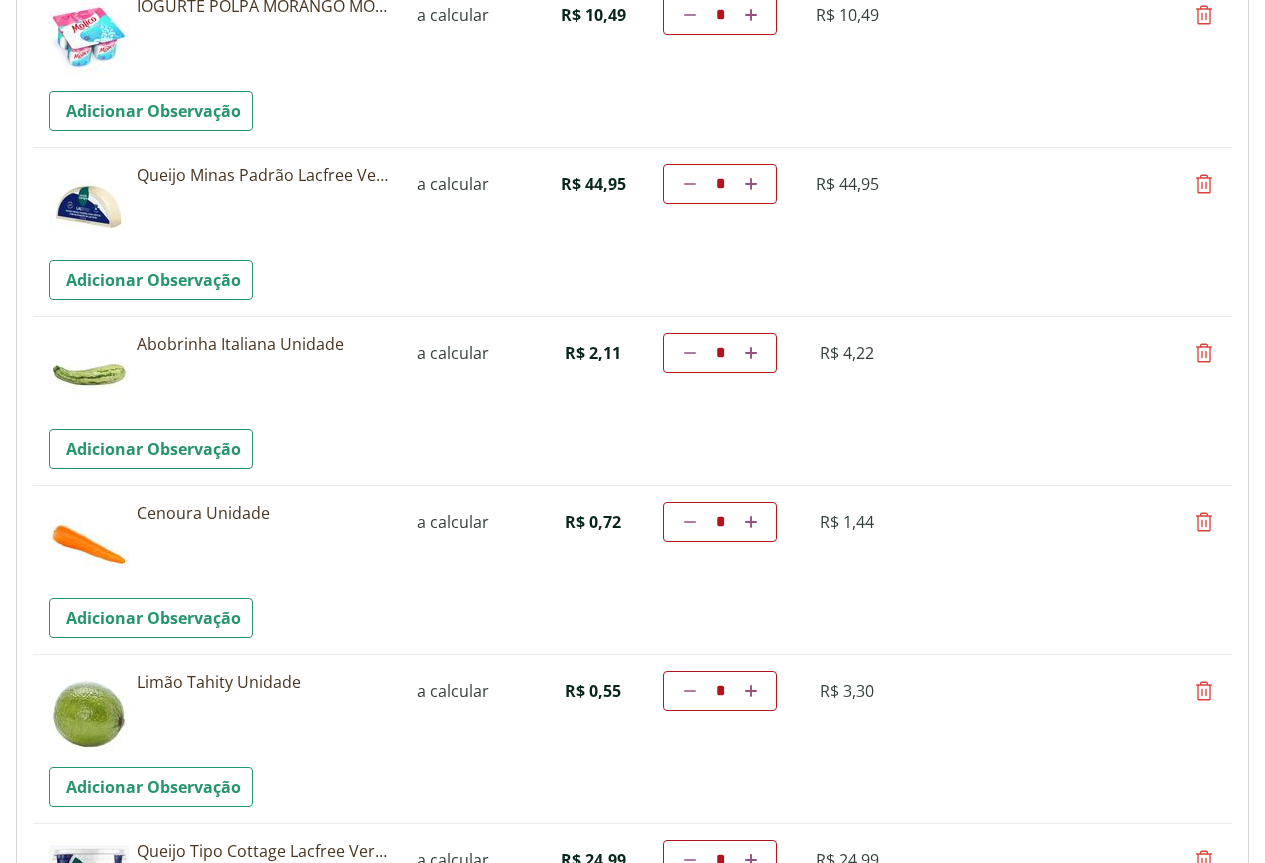 scroll, scrollTop: 2000, scrollLeft: 0, axis: vertical 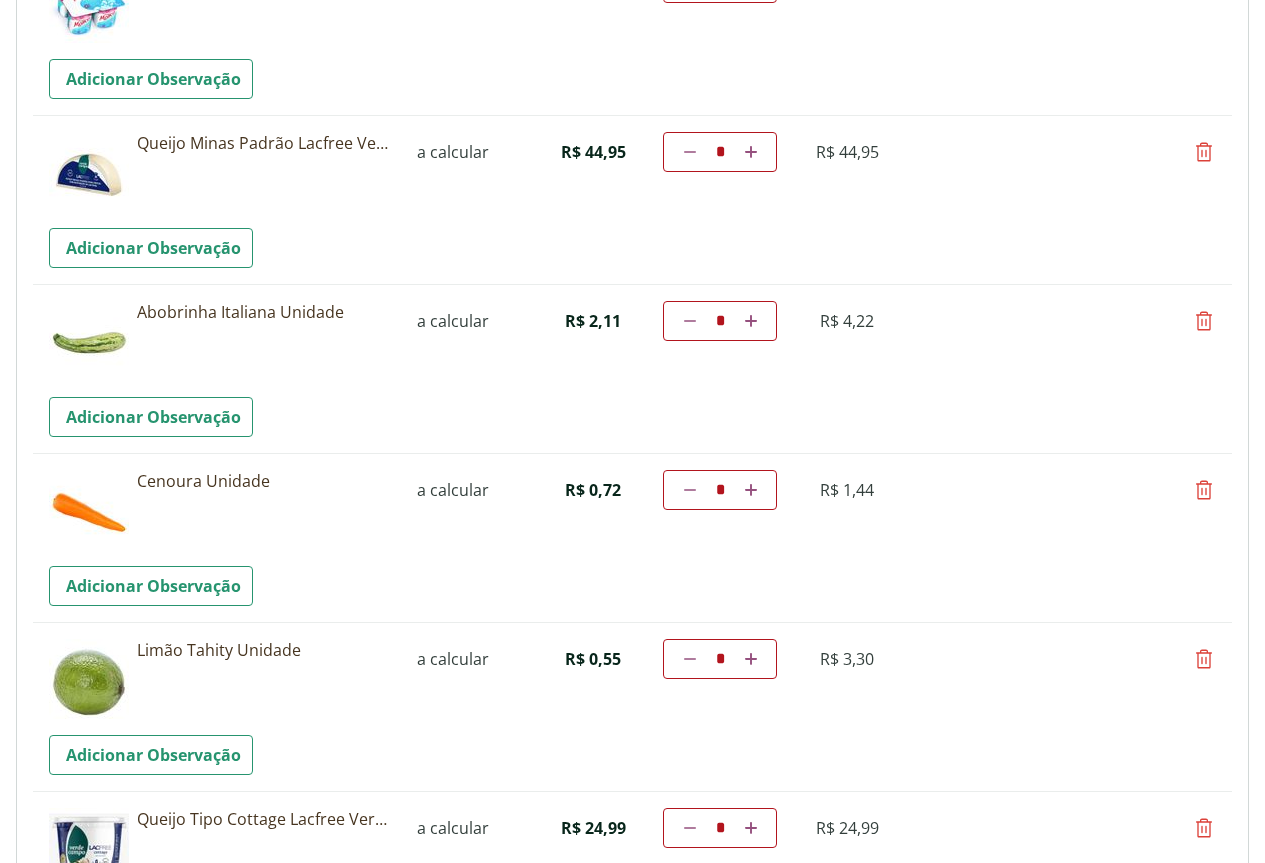 click at bounding box center (1204, 321) 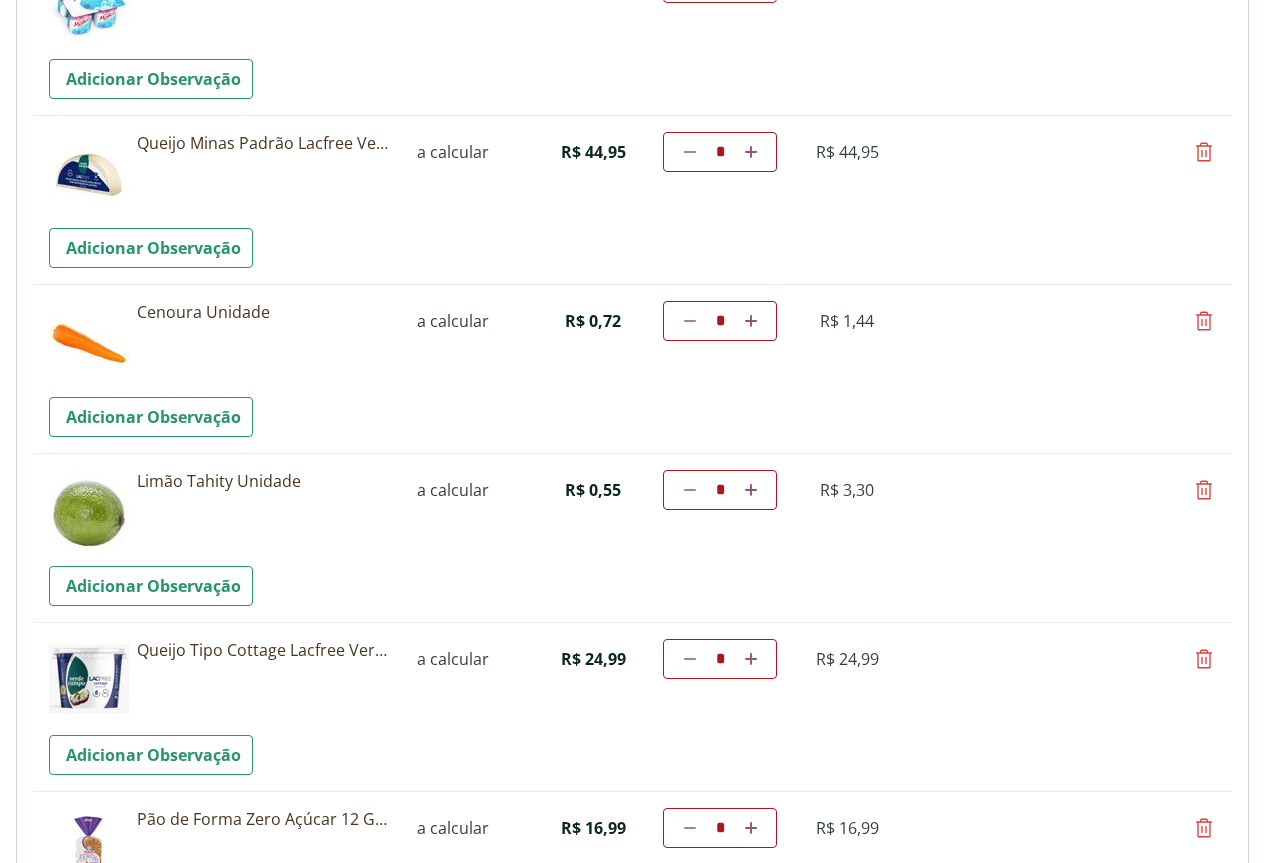 click at bounding box center (1204, 490) 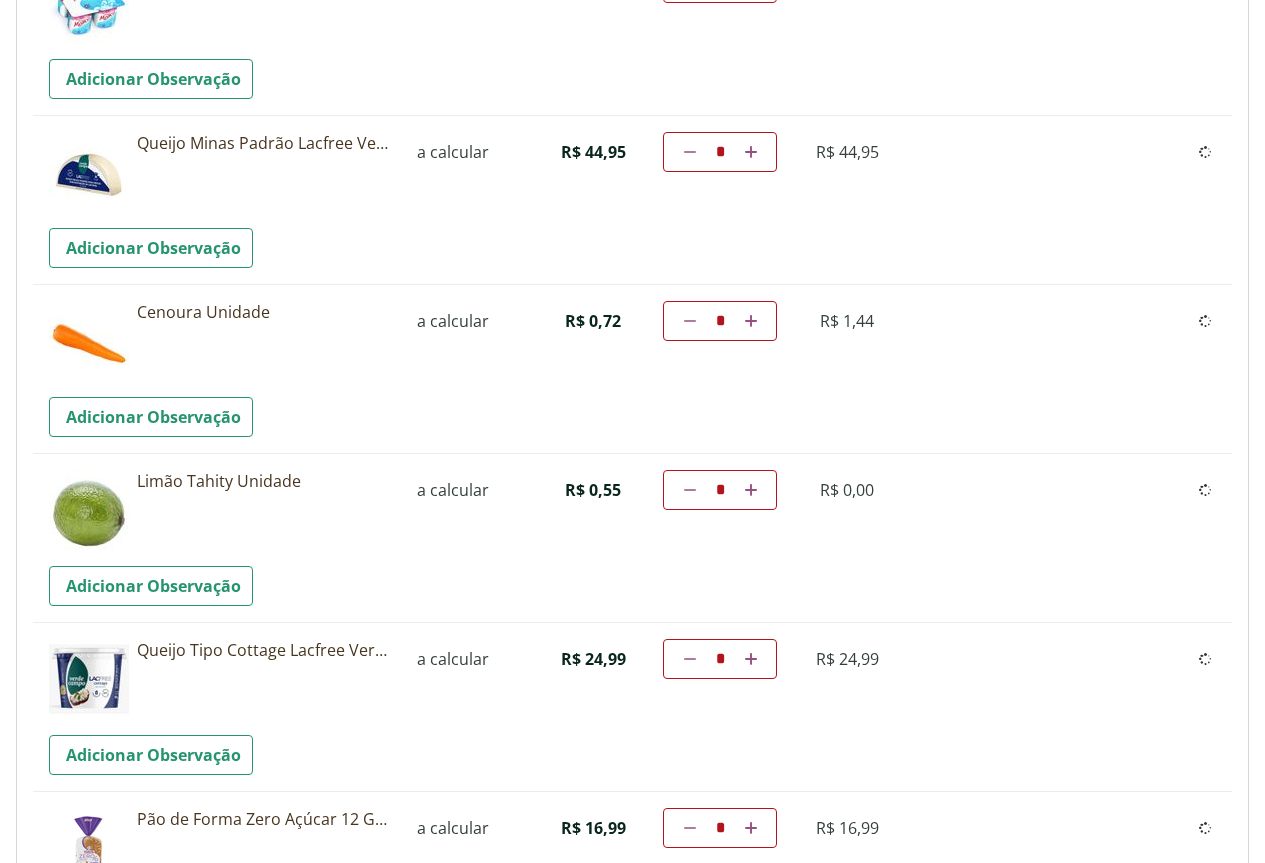 type on "*" 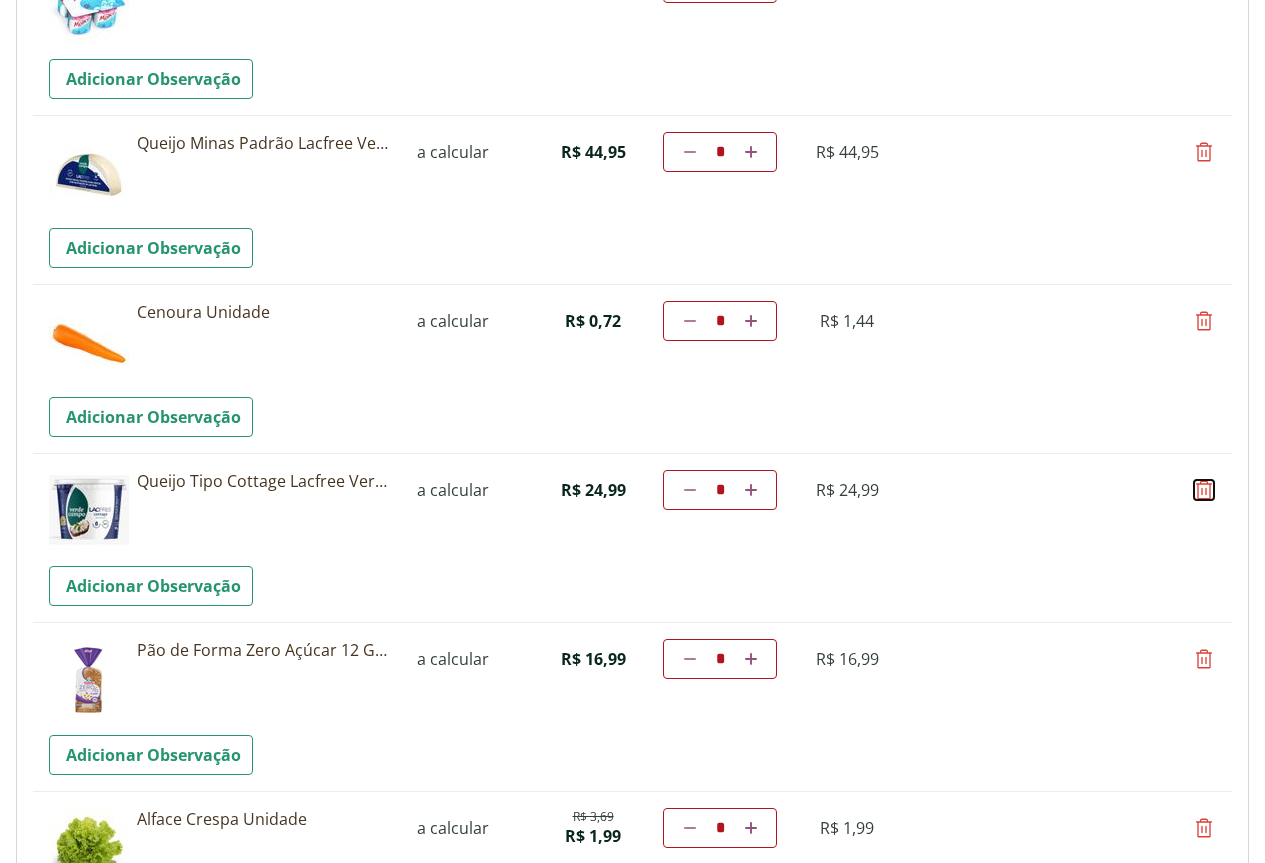 click at bounding box center [1204, 490] 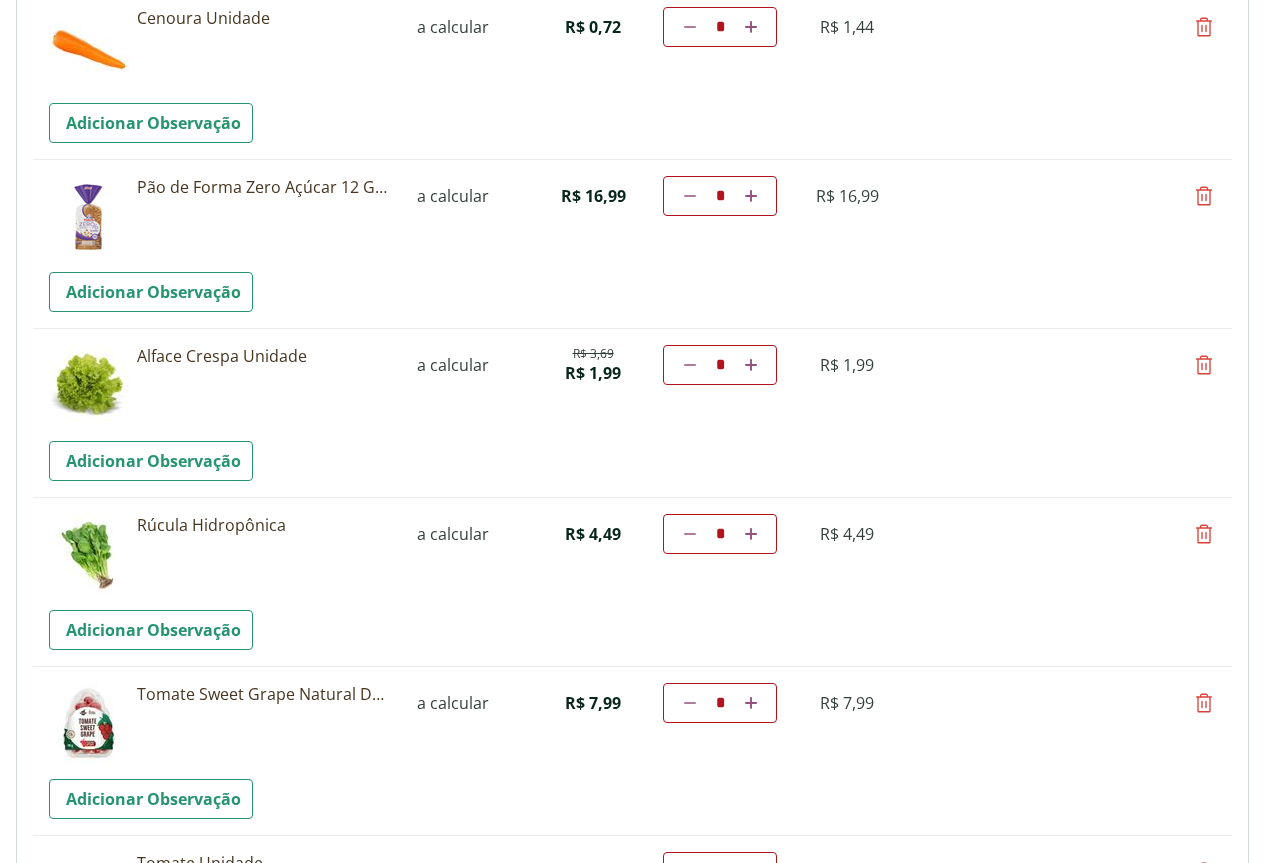 scroll, scrollTop: 2300, scrollLeft: 0, axis: vertical 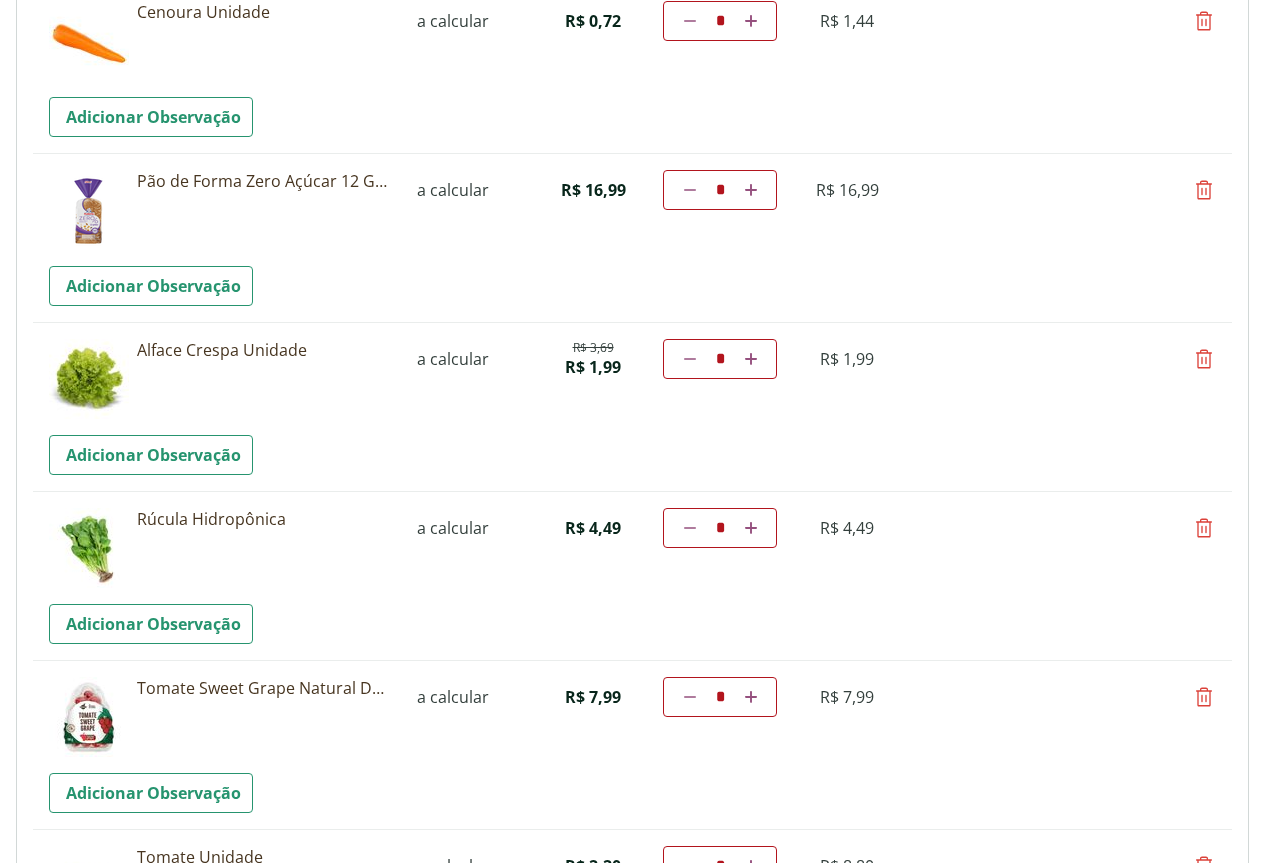 click at bounding box center [1204, 359] 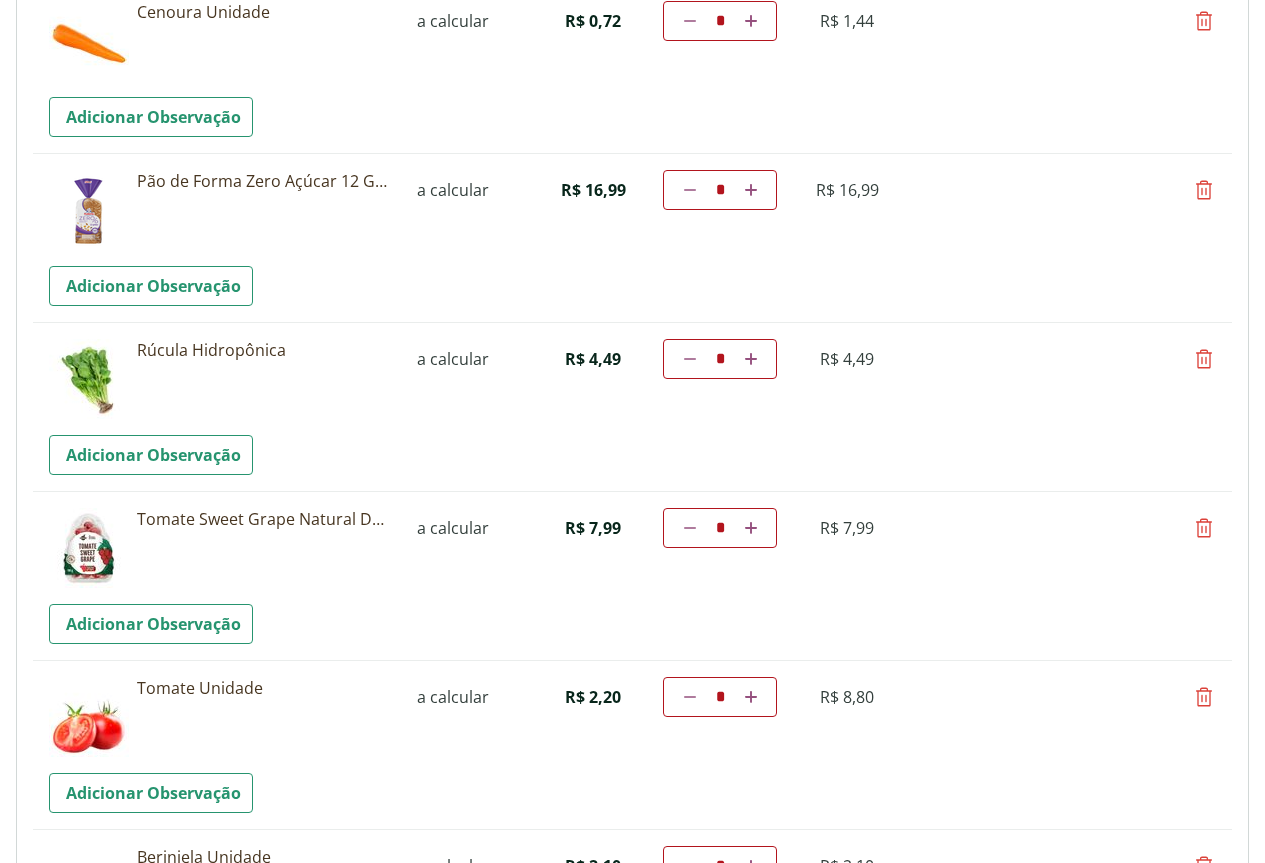 scroll, scrollTop: 2500, scrollLeft: 0, axis: vertical 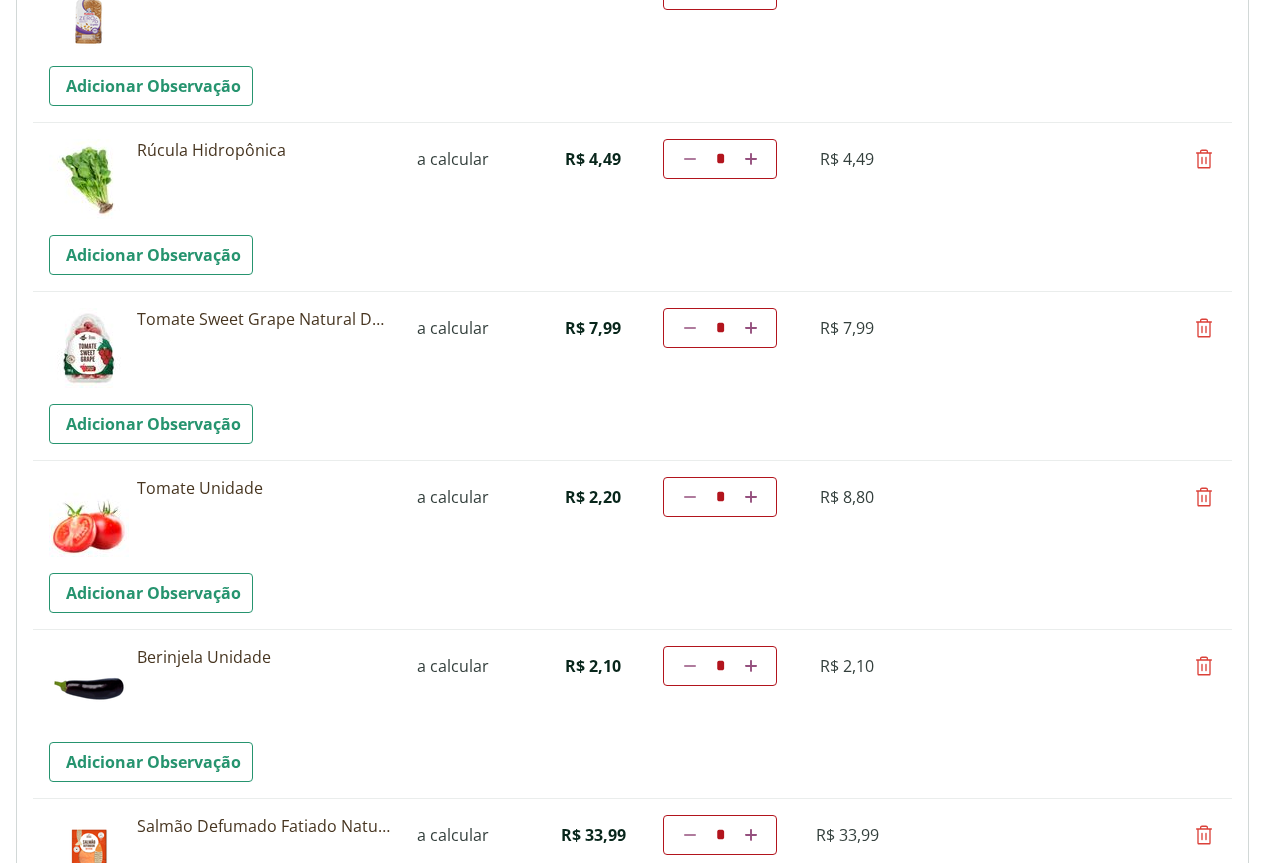 click at bounding box center (1204, 497) 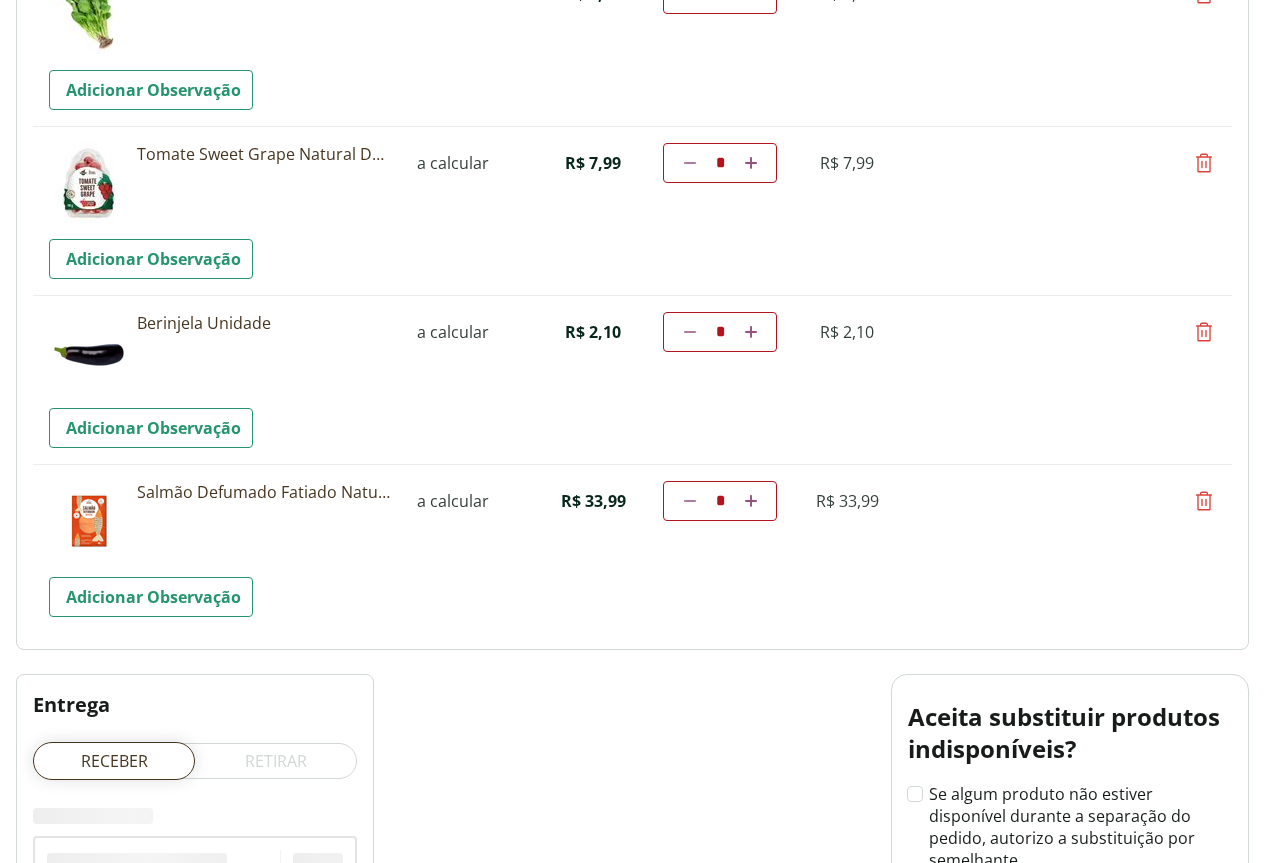 scroll, scrollTop: 2700, scrollLeft: 0, axis: vertical 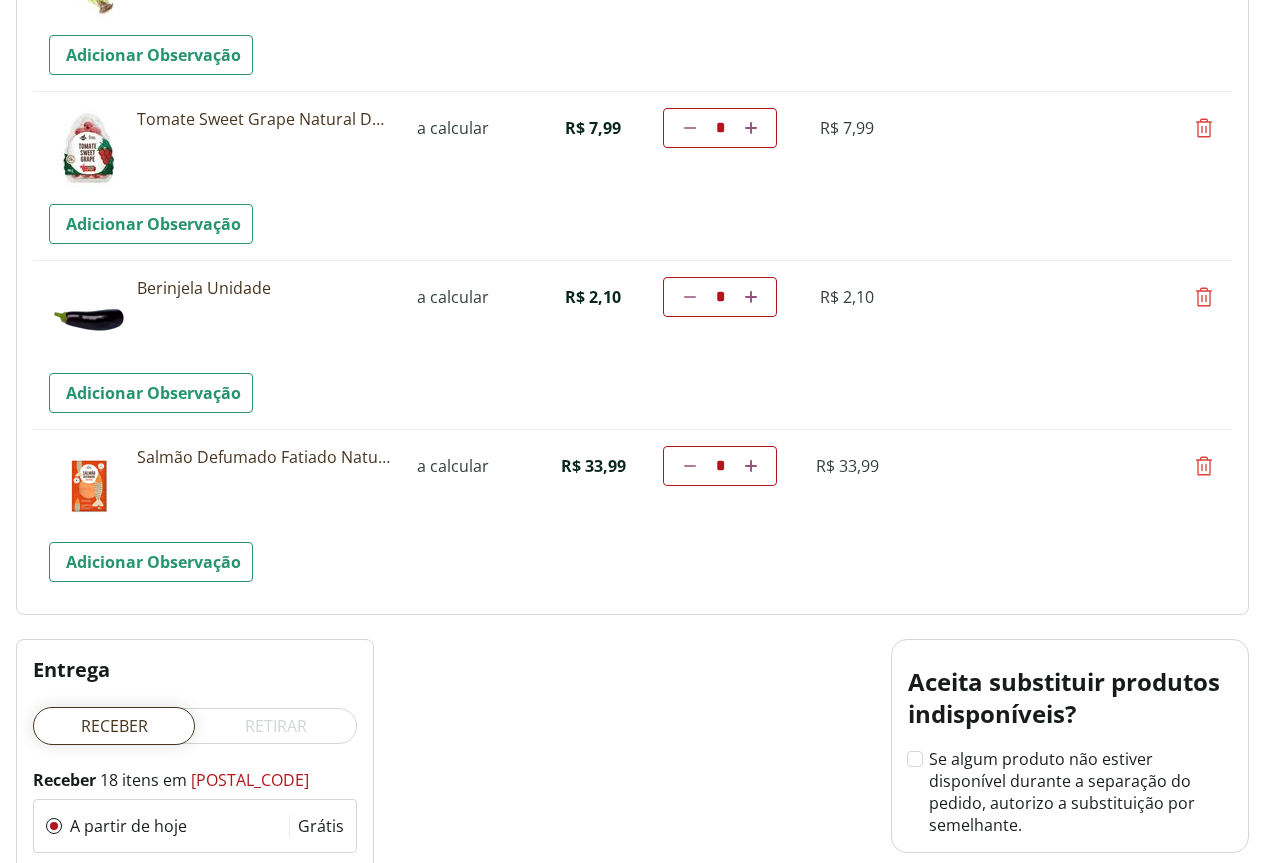 click at bounding box center (1204, 297) 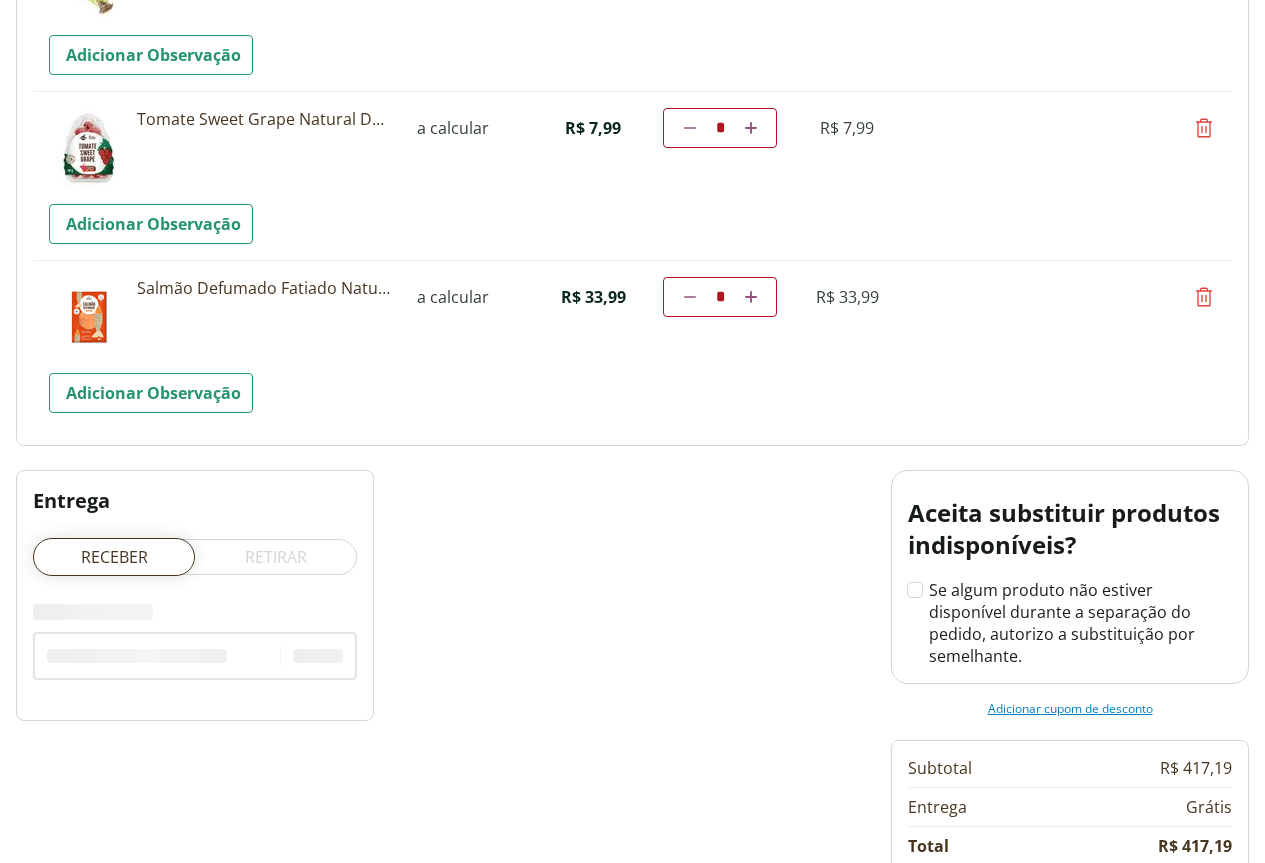 click at bounding box center [1204, 297] 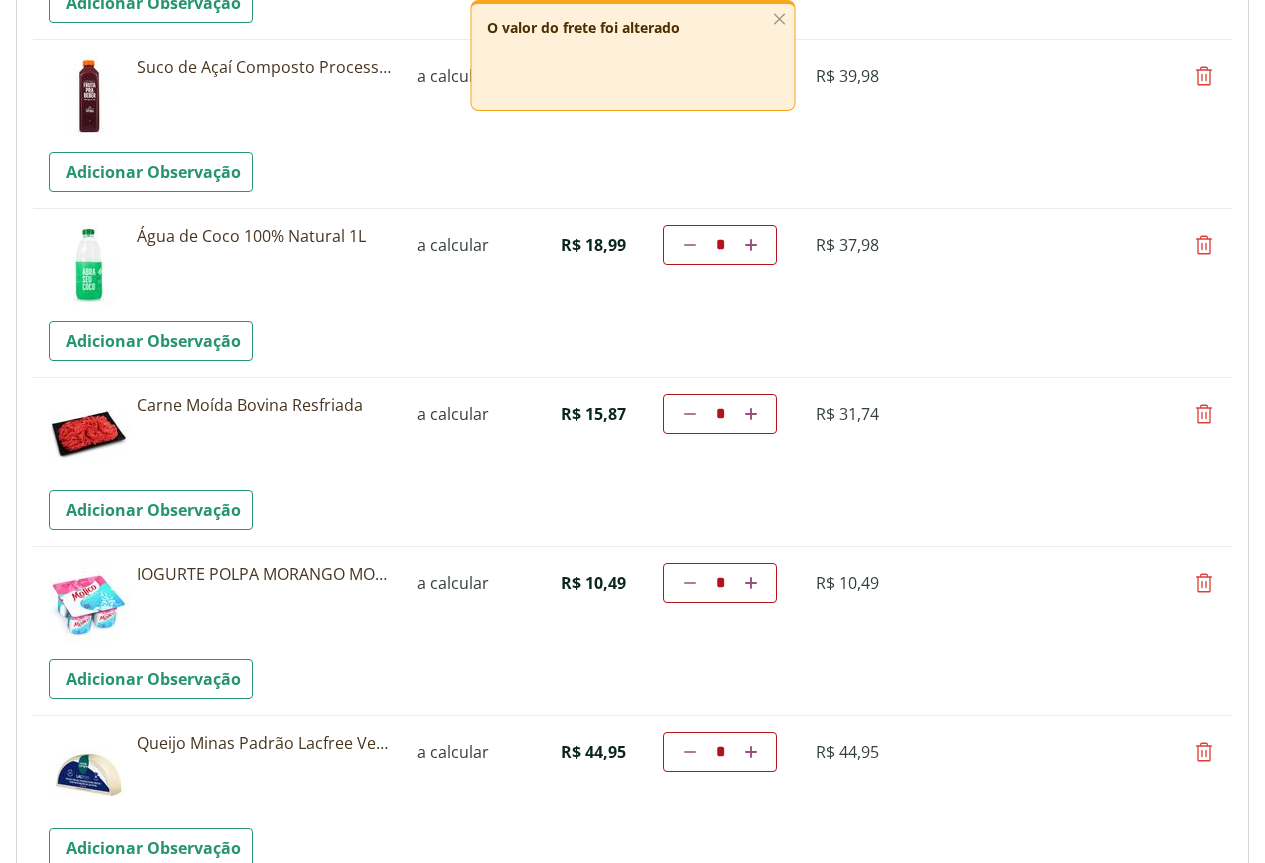 scroll, scrollTop: 1300, scrollLeft: 0, axis: vertical 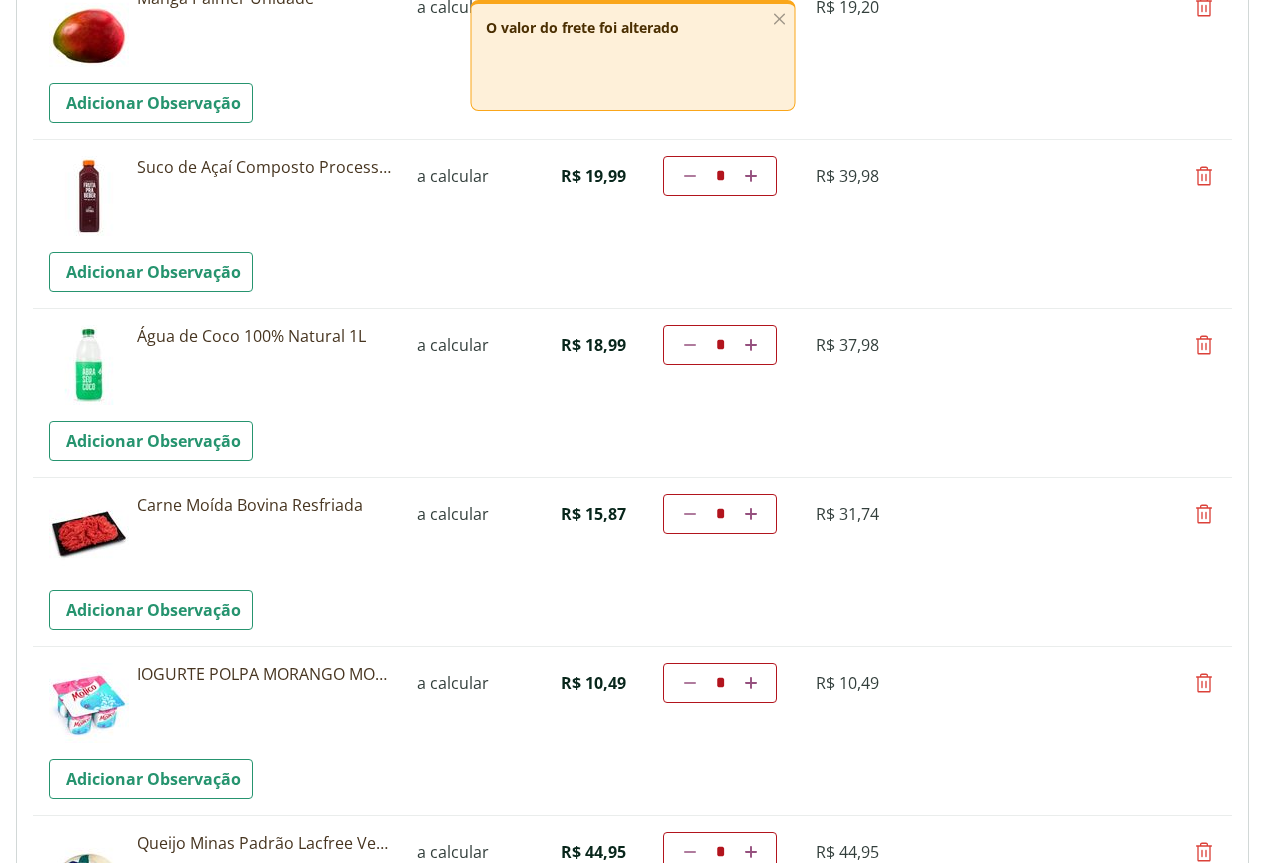 click at bounding box center [751, 683] 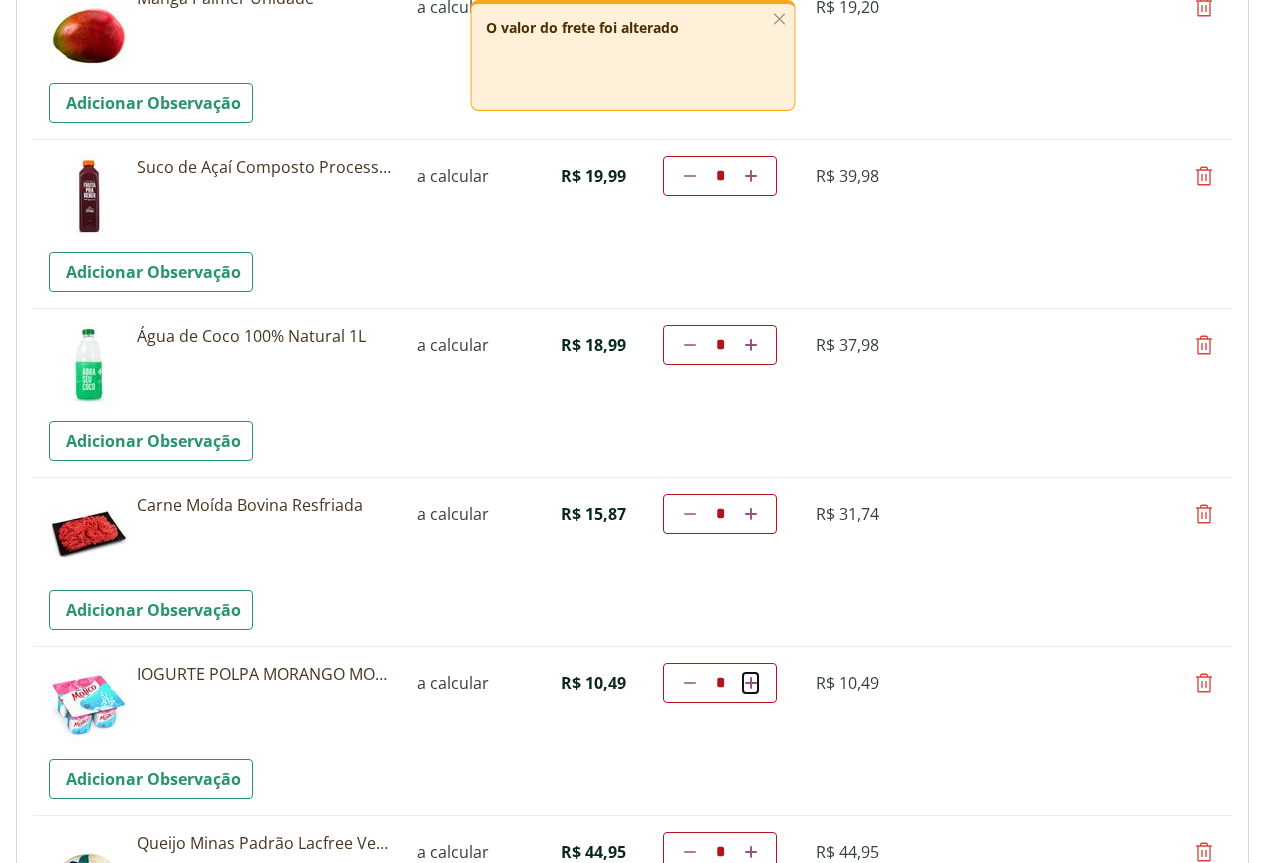 type on "*" 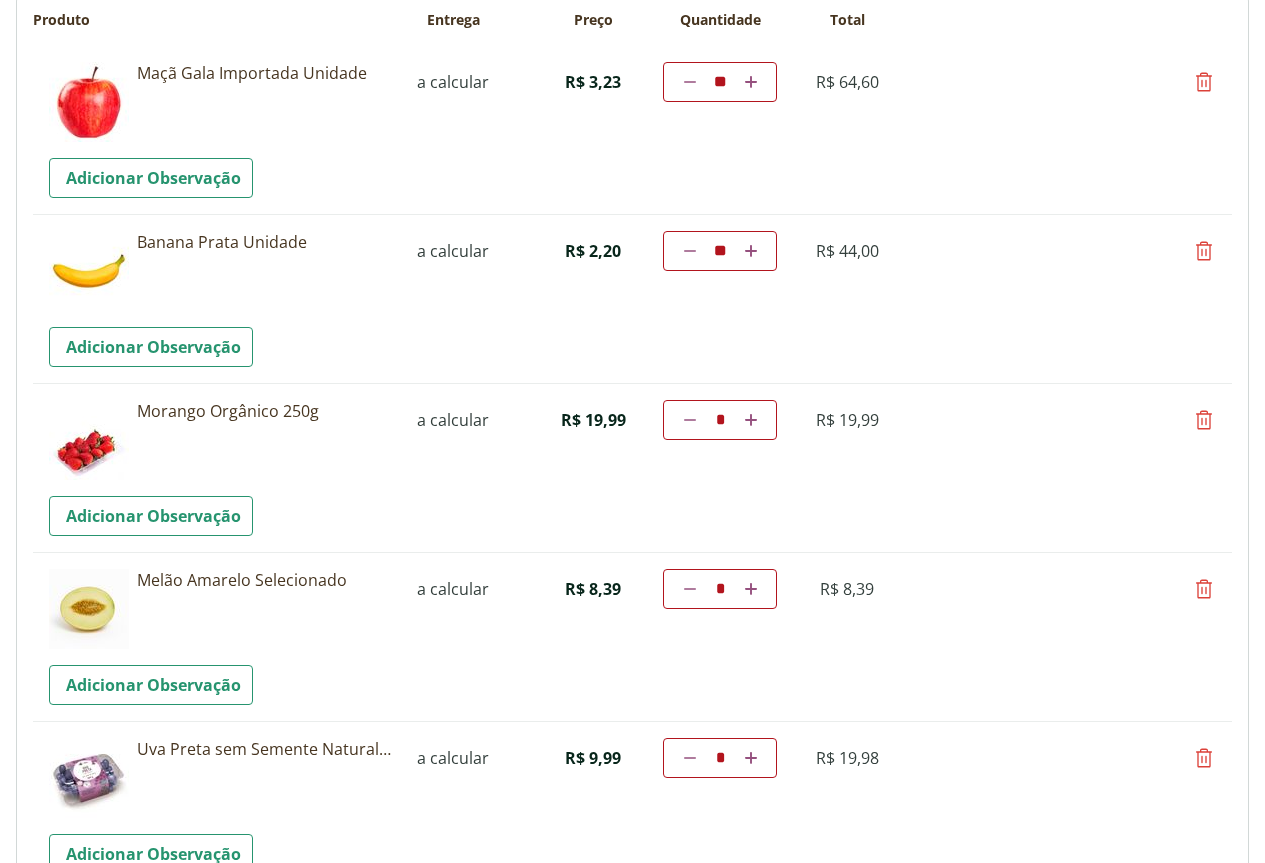 scroll, scrollTop: 0, scrollLeft: 0, axis: both 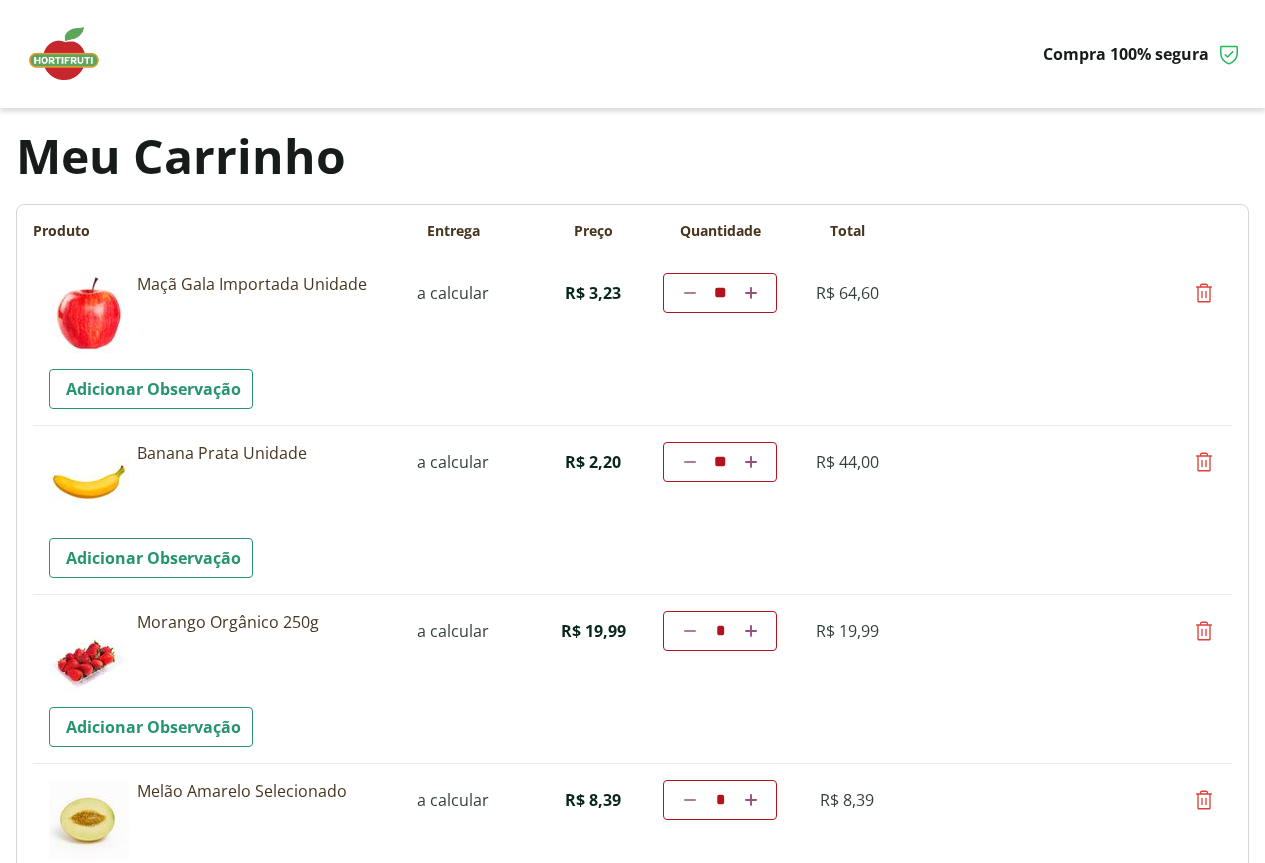 click at bounding box center [74, 54] 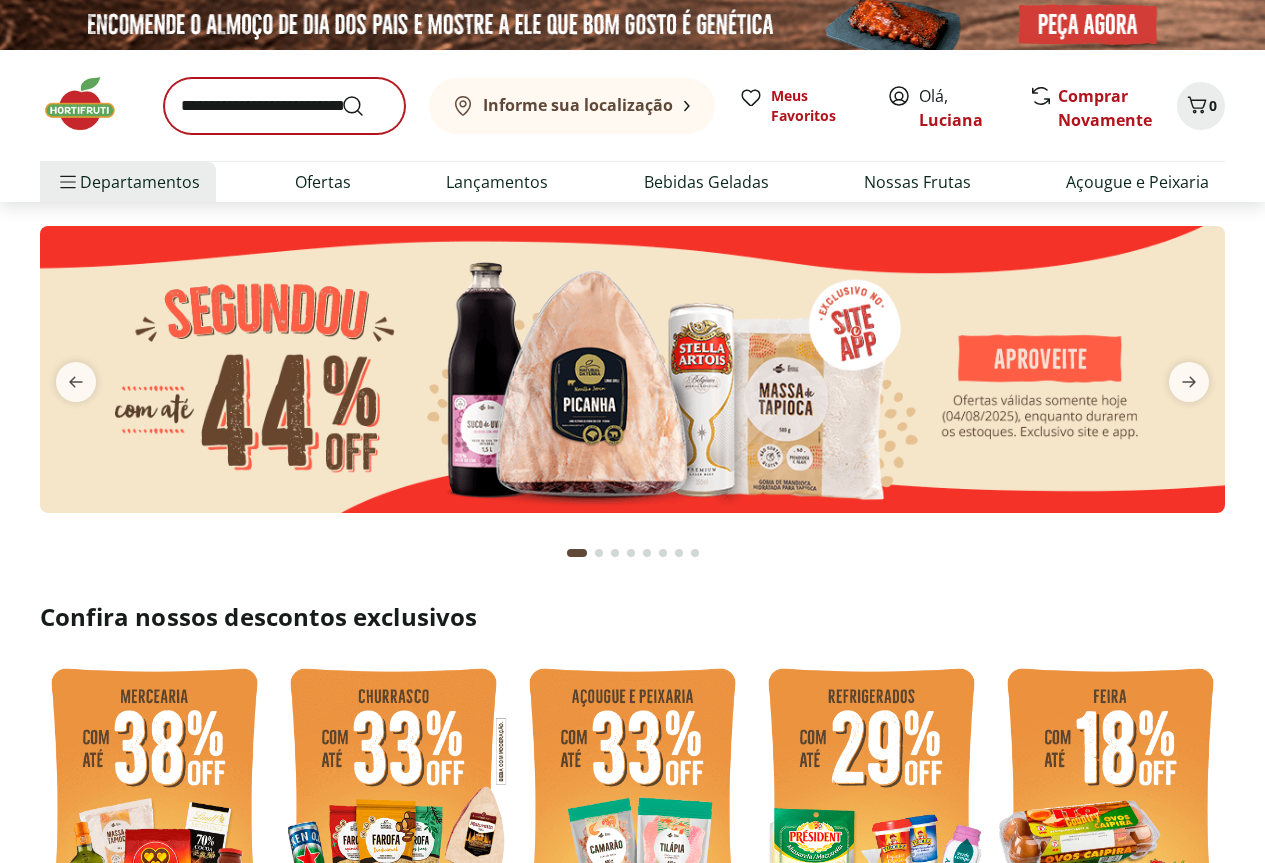 scroll, scrollTop: 0, scrollLeft: 0, axis: both 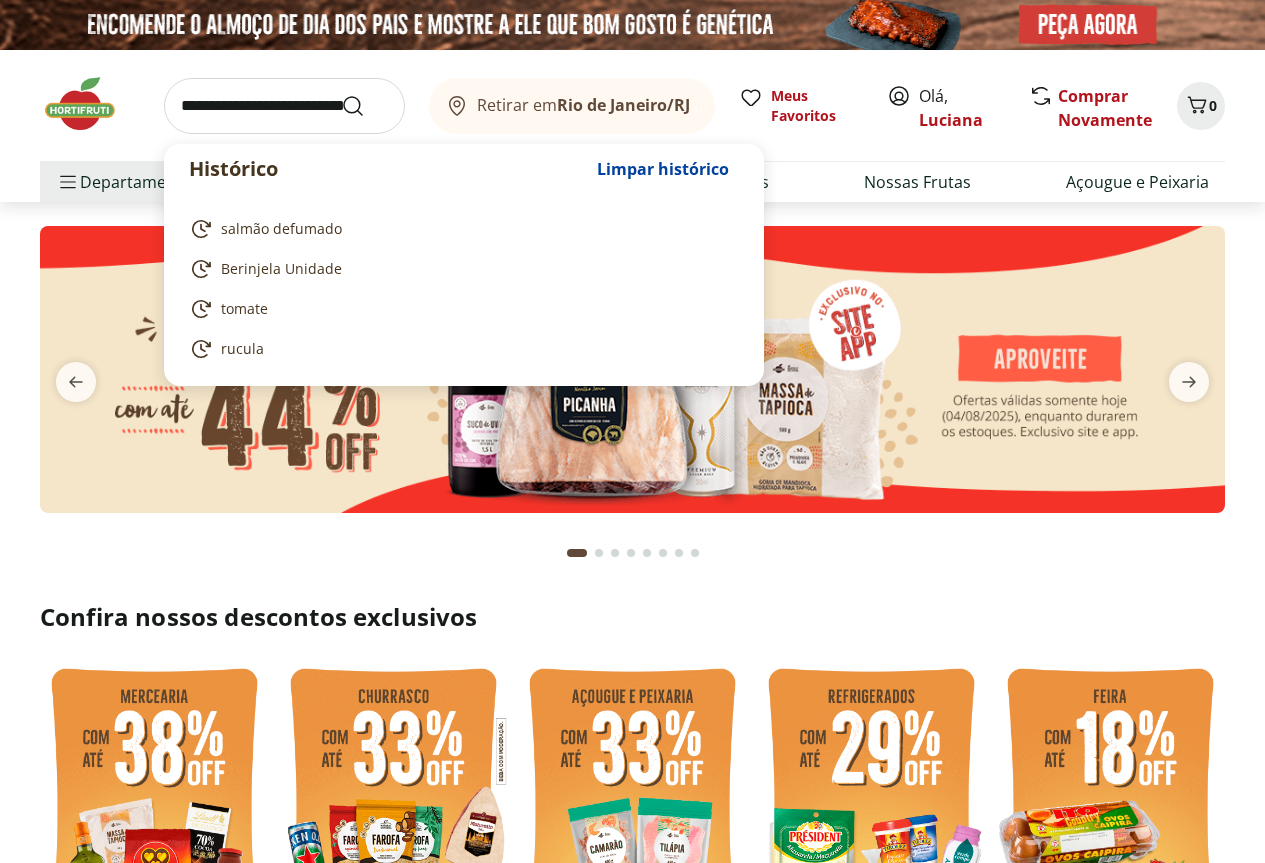 click at bounding box center (284, 106) 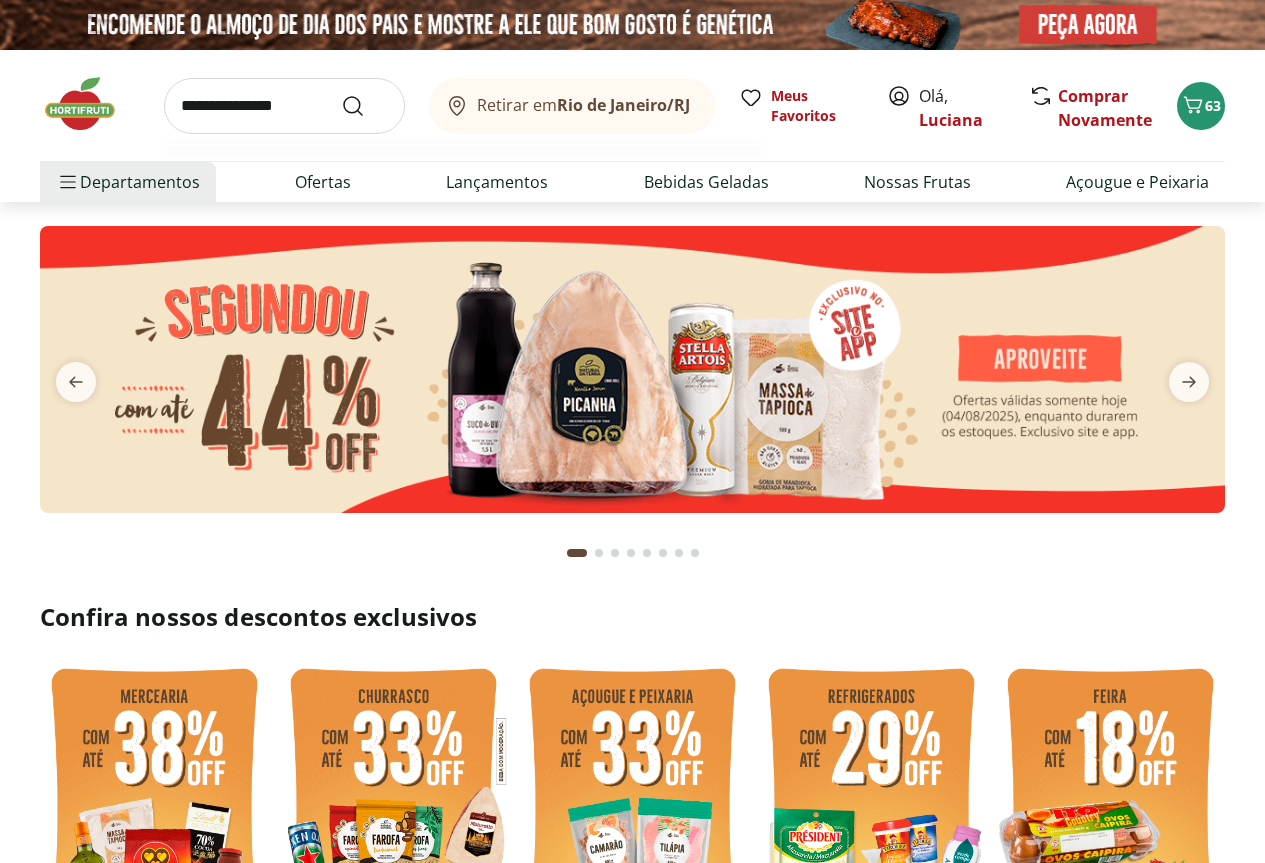 type on "**********" 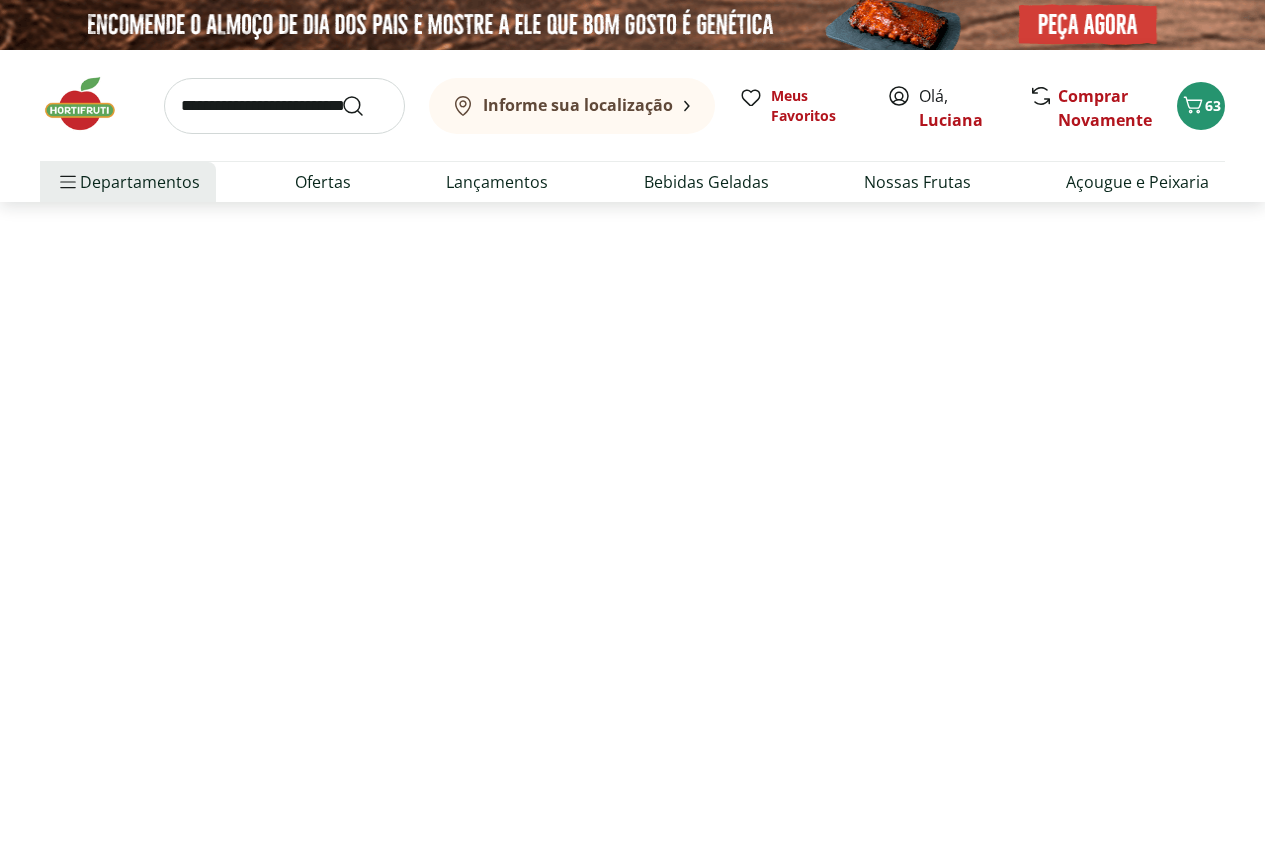 select on "**********" 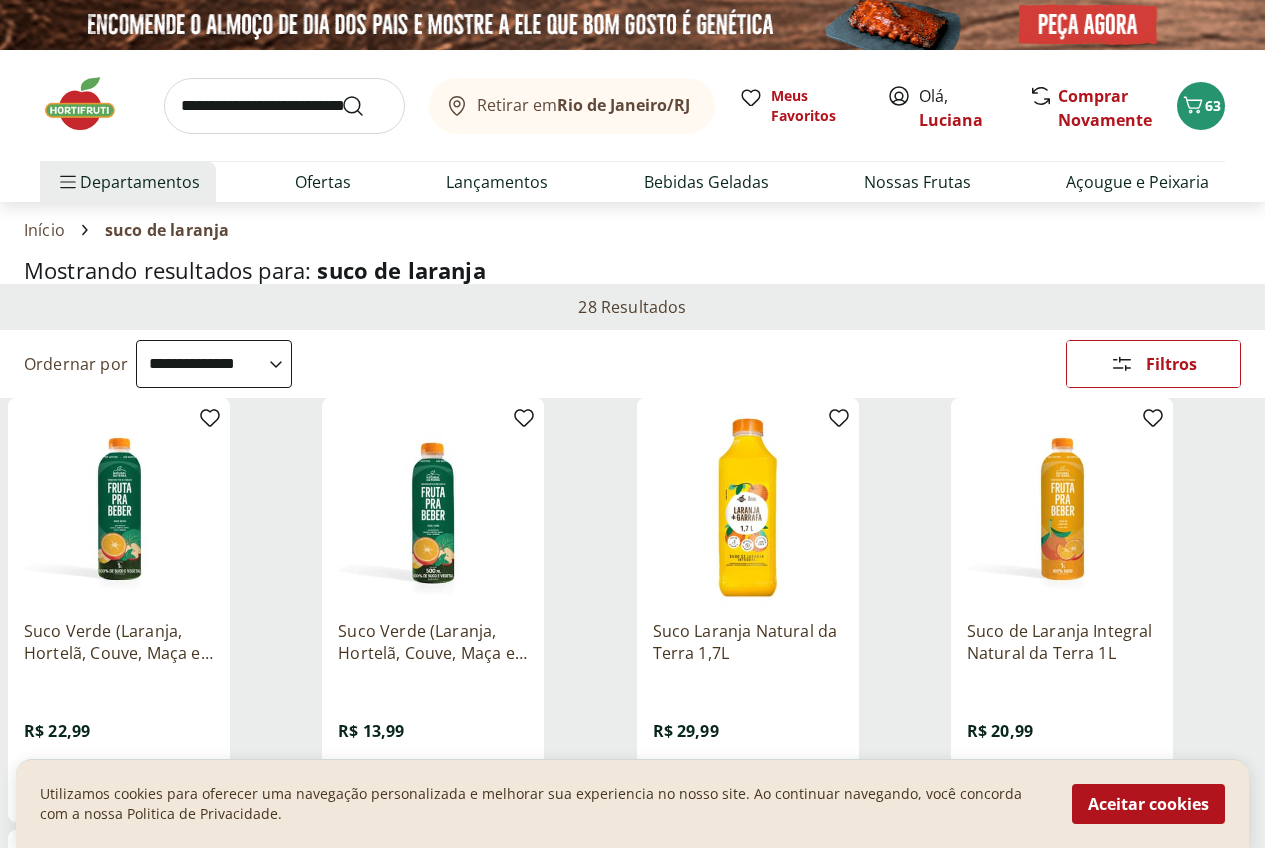 click on "Aceitar cookies" at bounding box center (1148, 804) 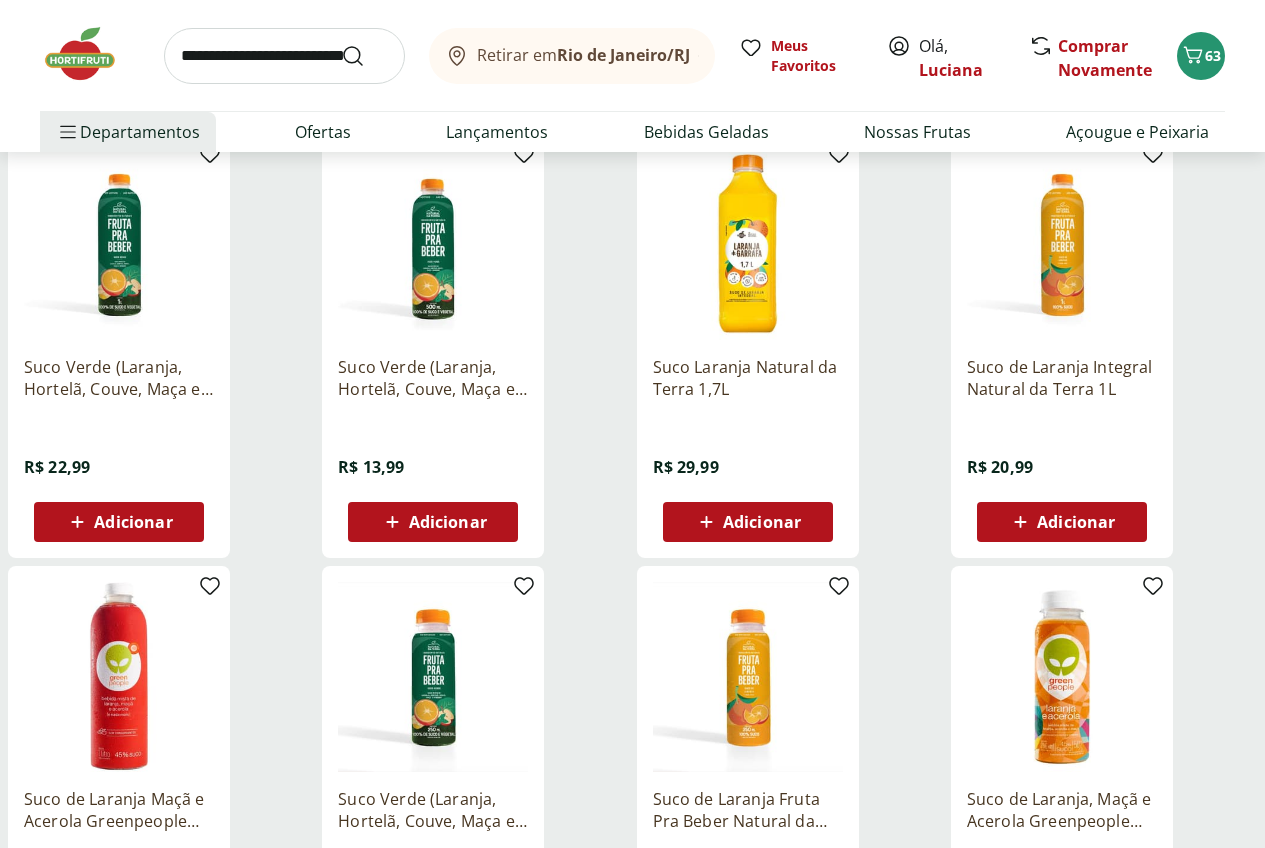 scroll, scrollTop: 300, scrollLeft: 0, axis: vertical 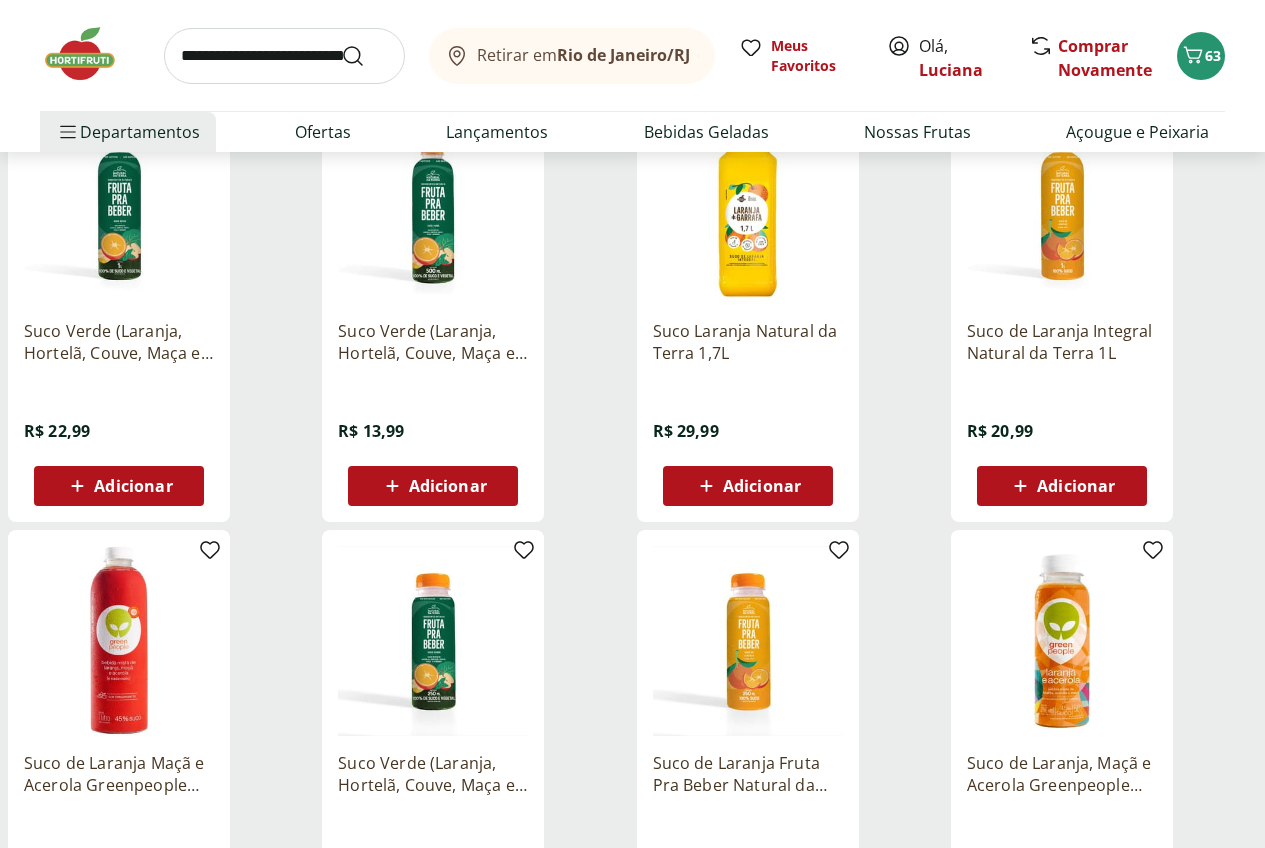 click on "Adicionar" at bounding box center [762, 486] 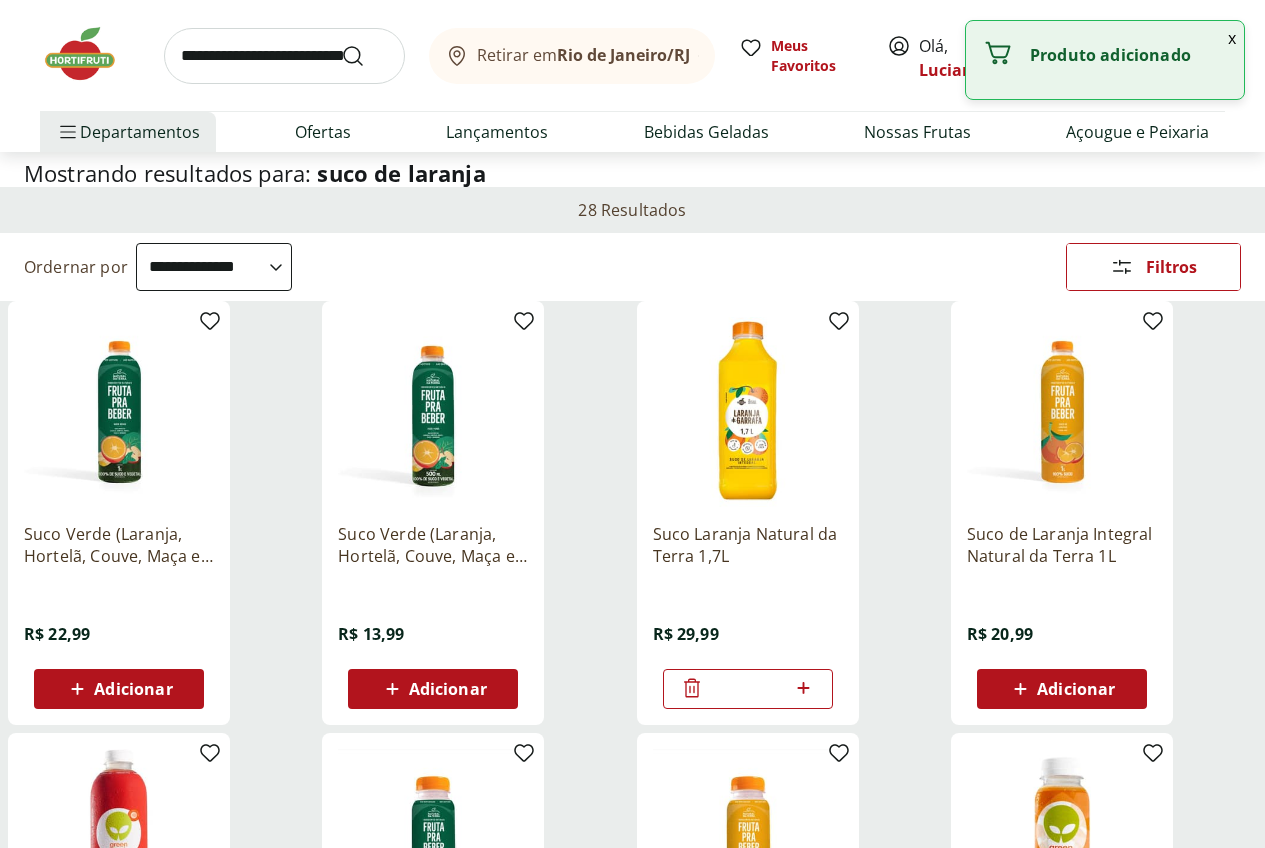scroll, scrollTop: 0, scrollLeft: 0, axis: both 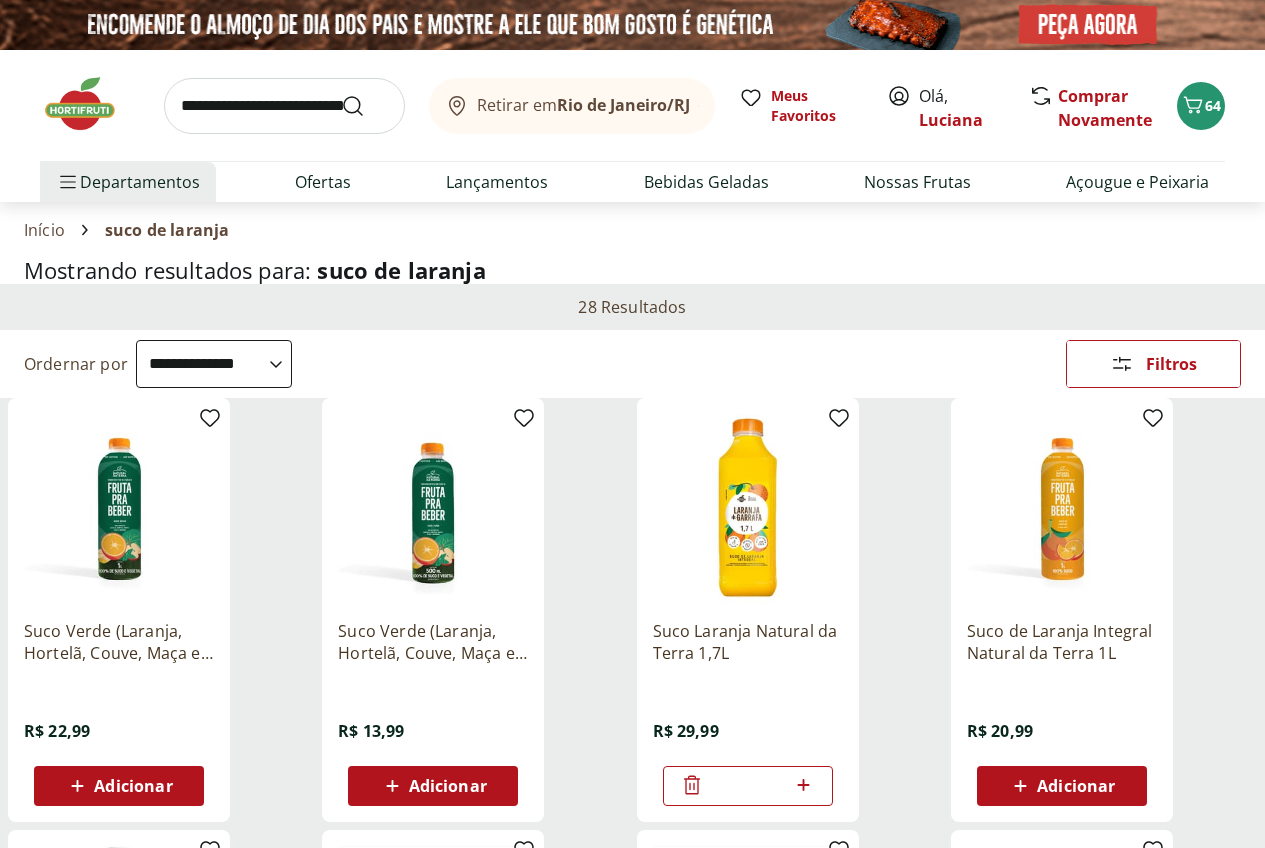 click at bounding box center [284, 106] 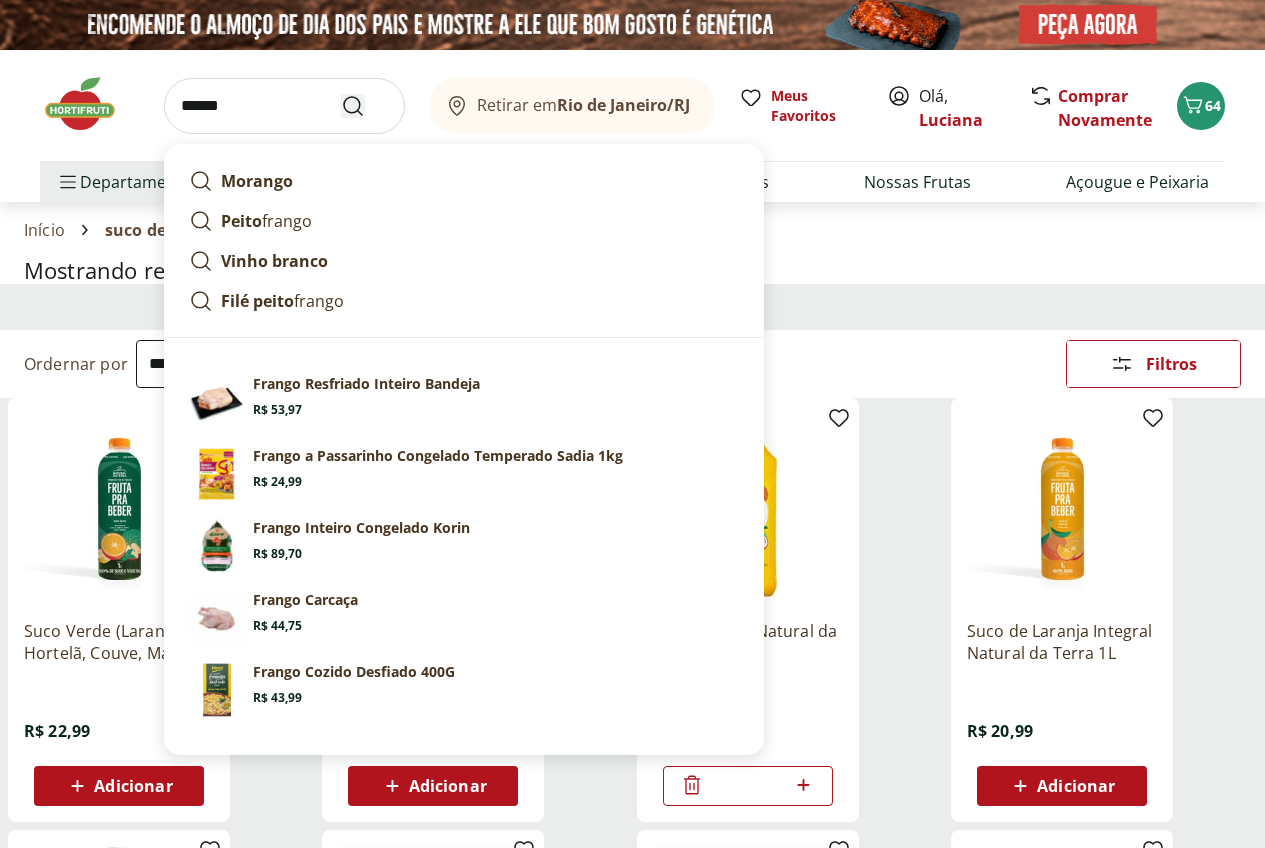 type on "******" 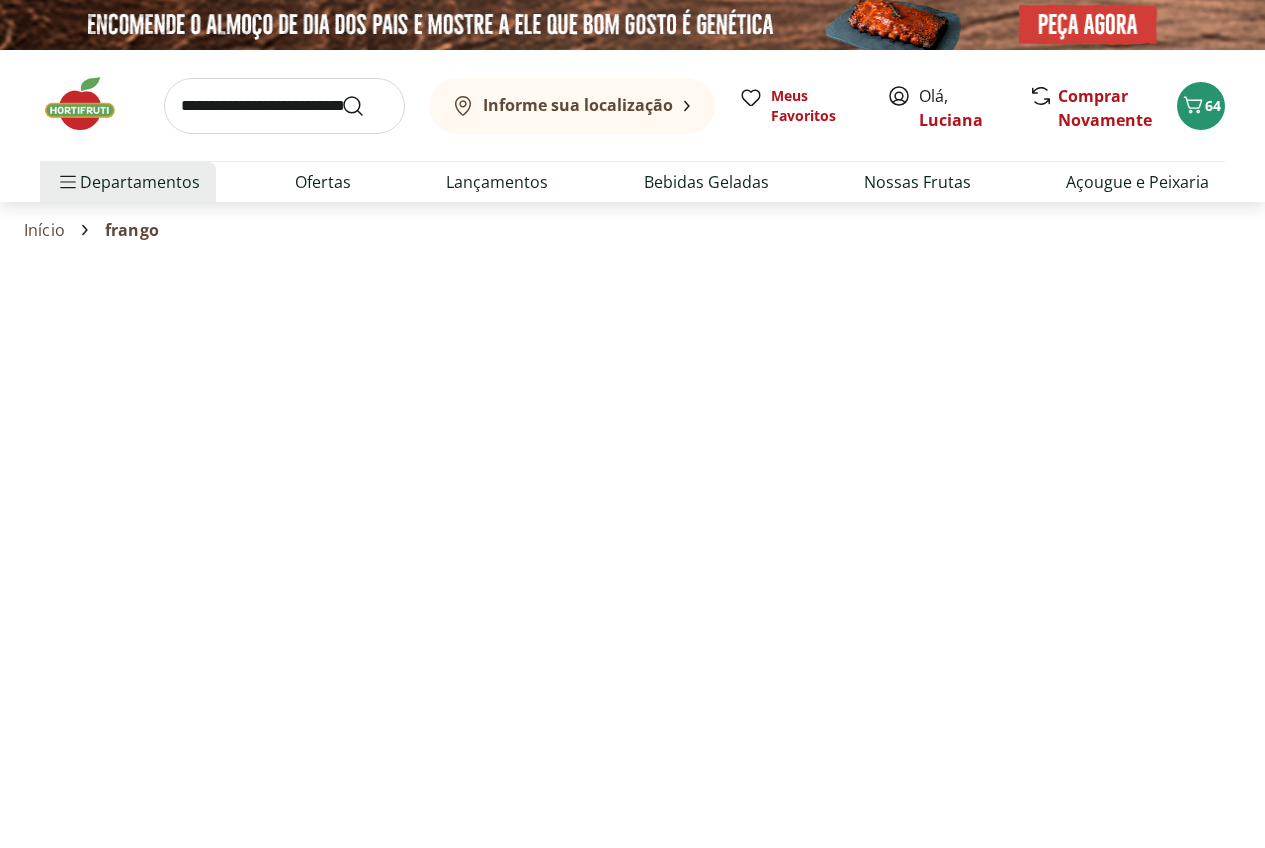 select on "**********" 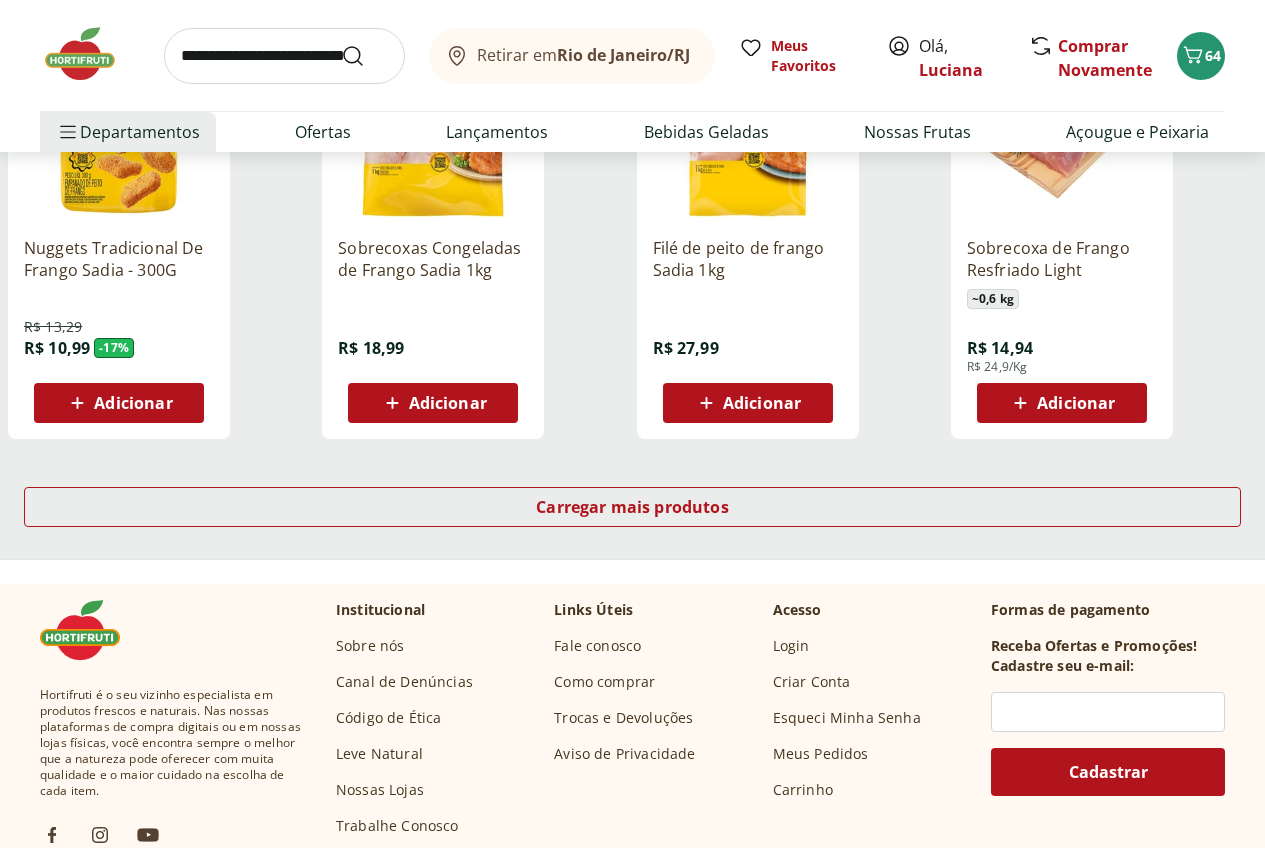 scroll, scrollTop: 1400, scrollLeft: 0, axis: vertical 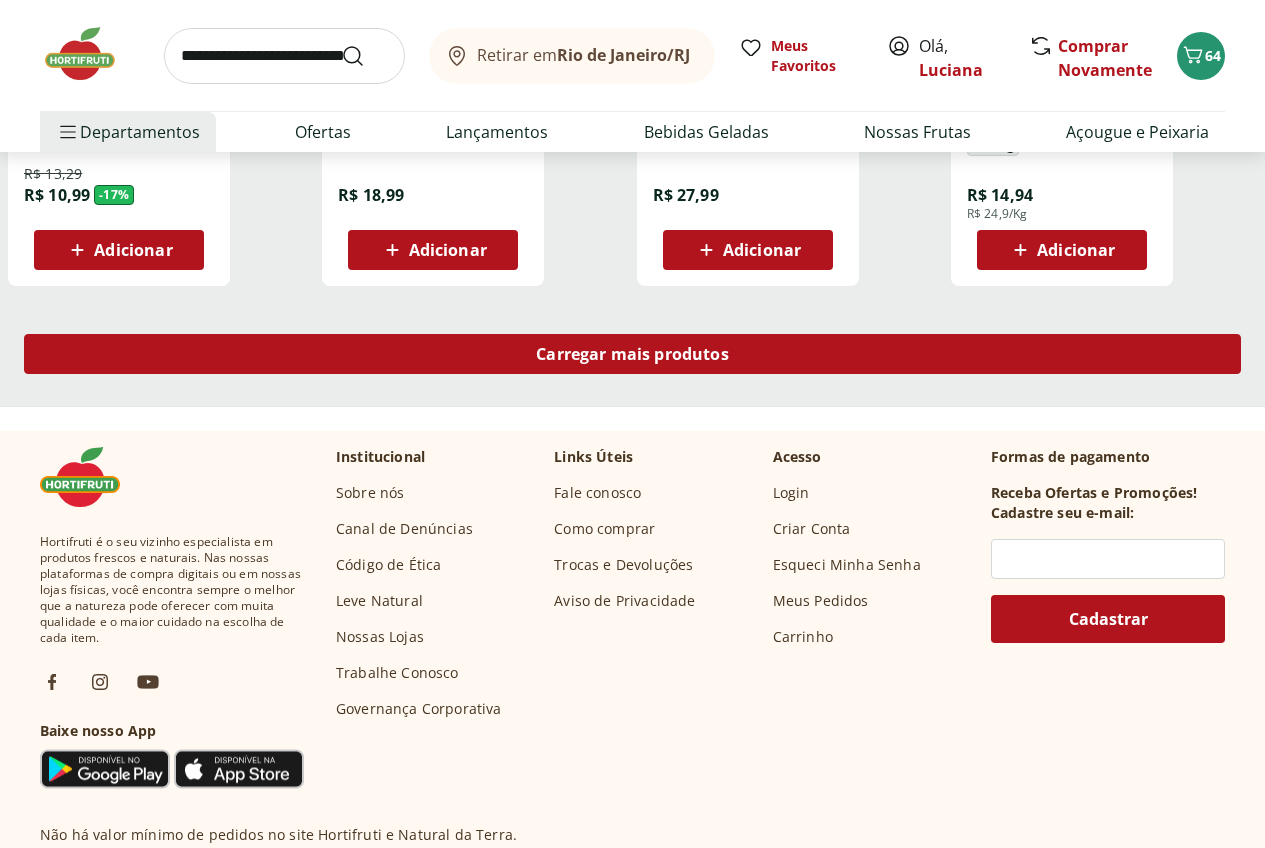 click on "Carregar mais produtos" at bounding box center [632, 354] 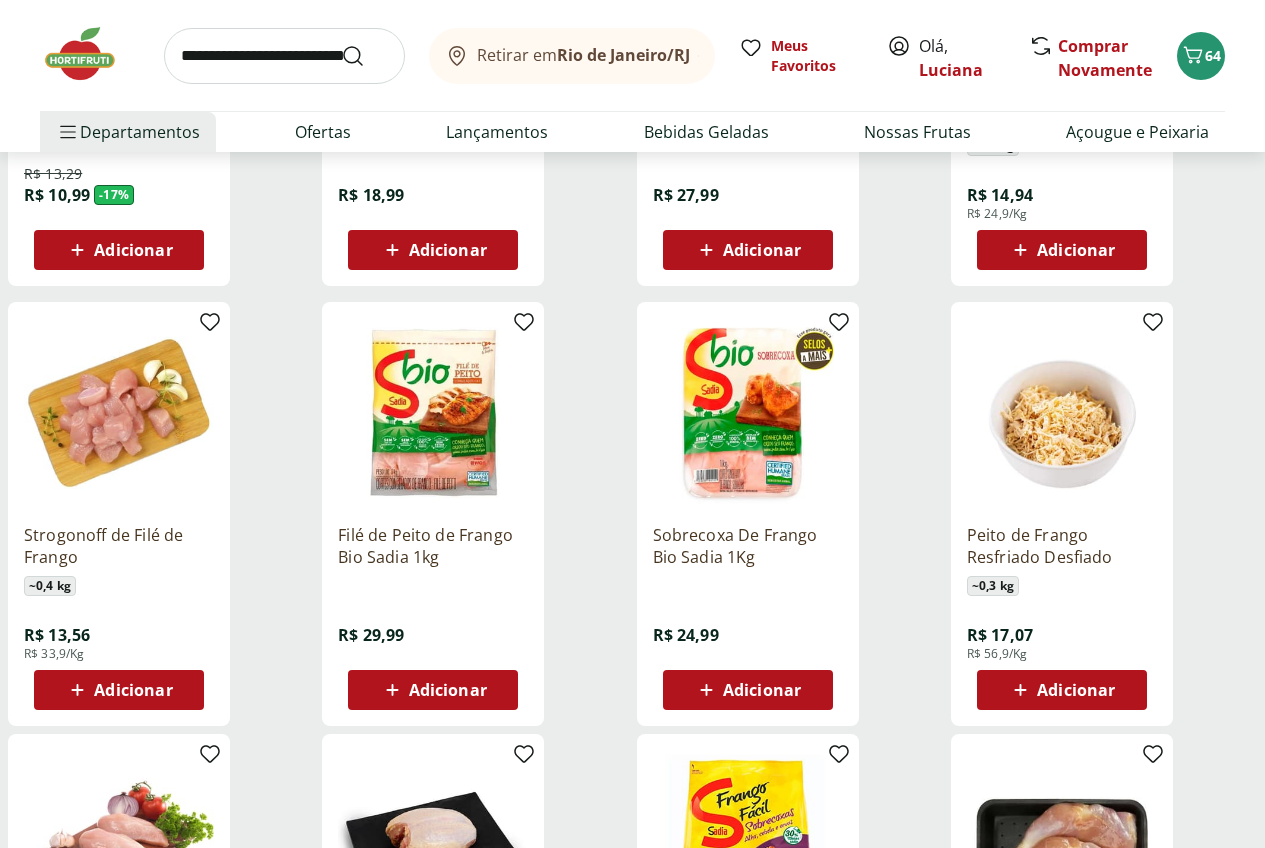 click on "Adicionar" at bounding box center (133, 690) 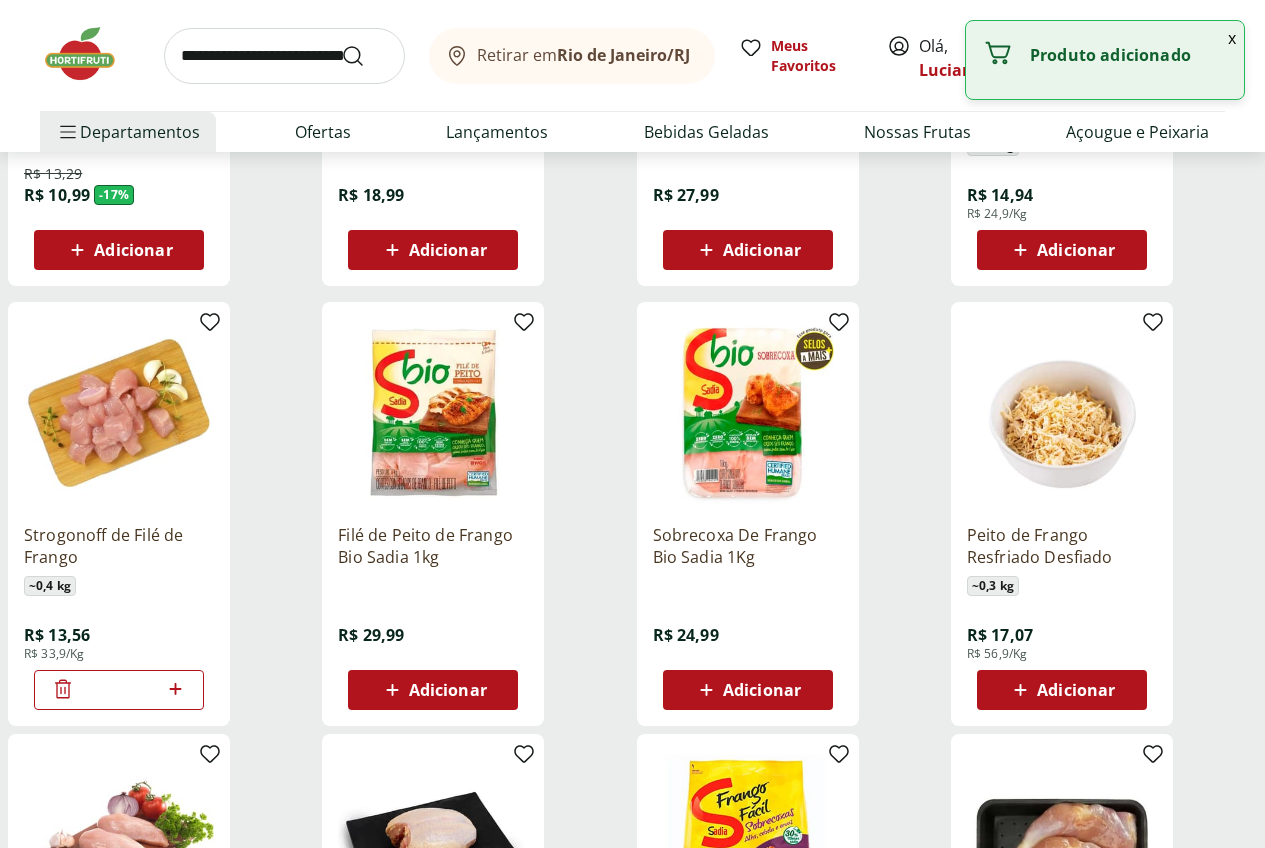 click 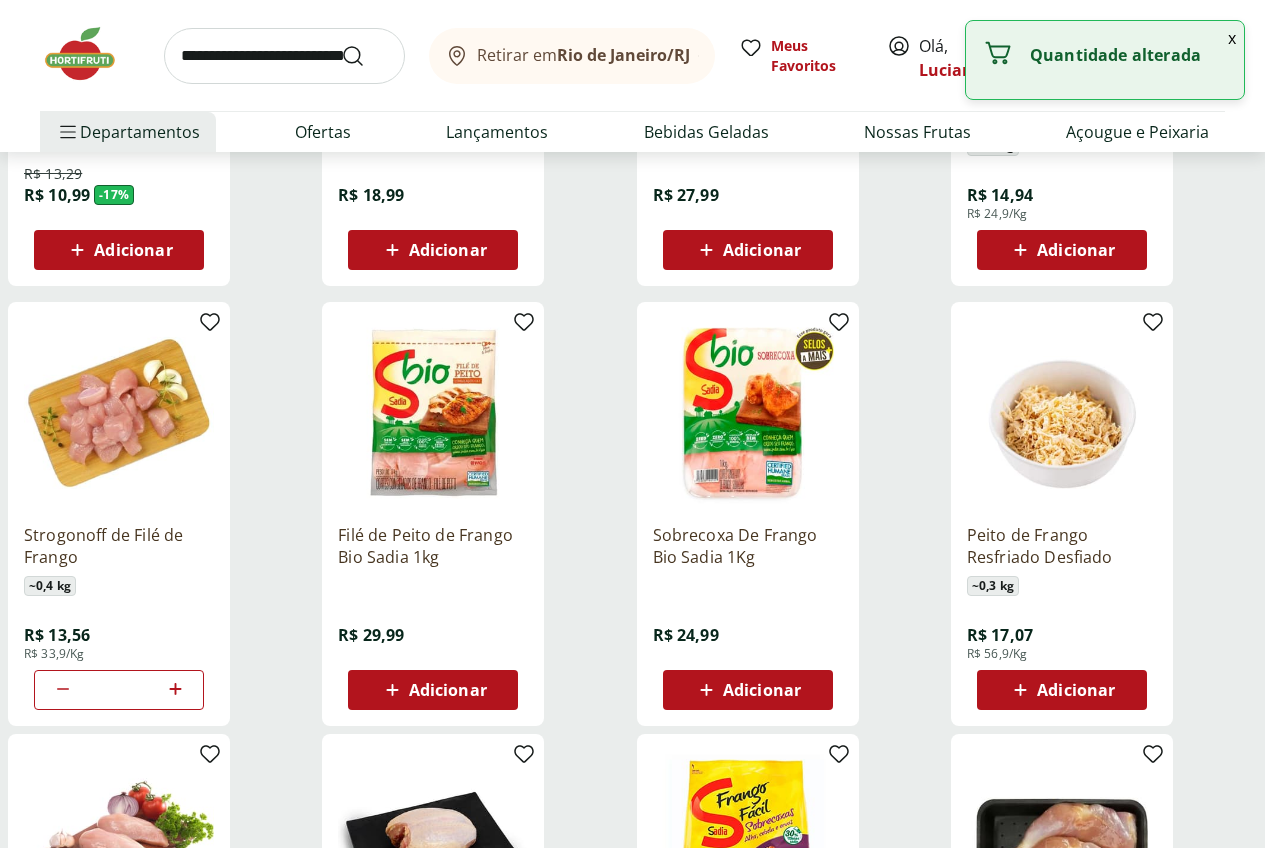 click on "Adicionar" at bounding box center (1076, 690) 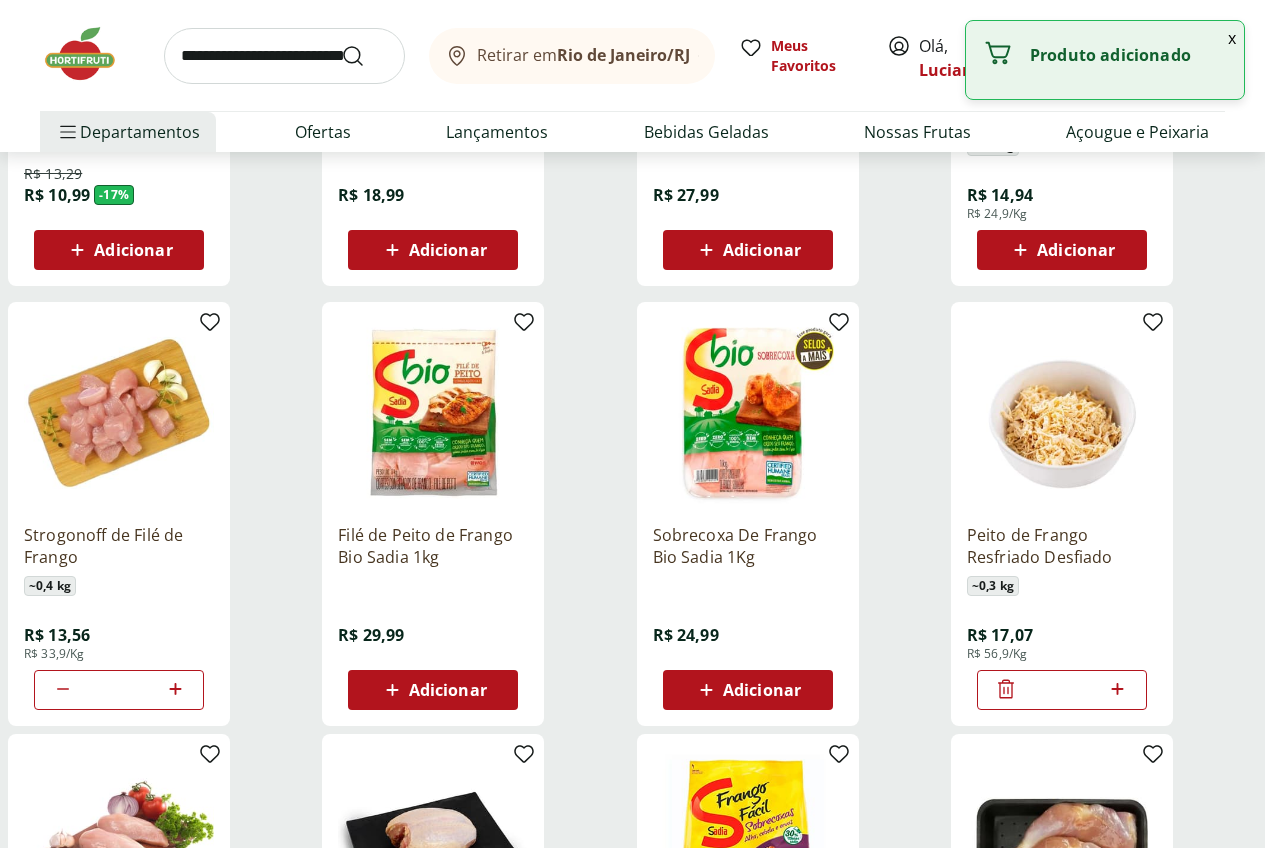 click 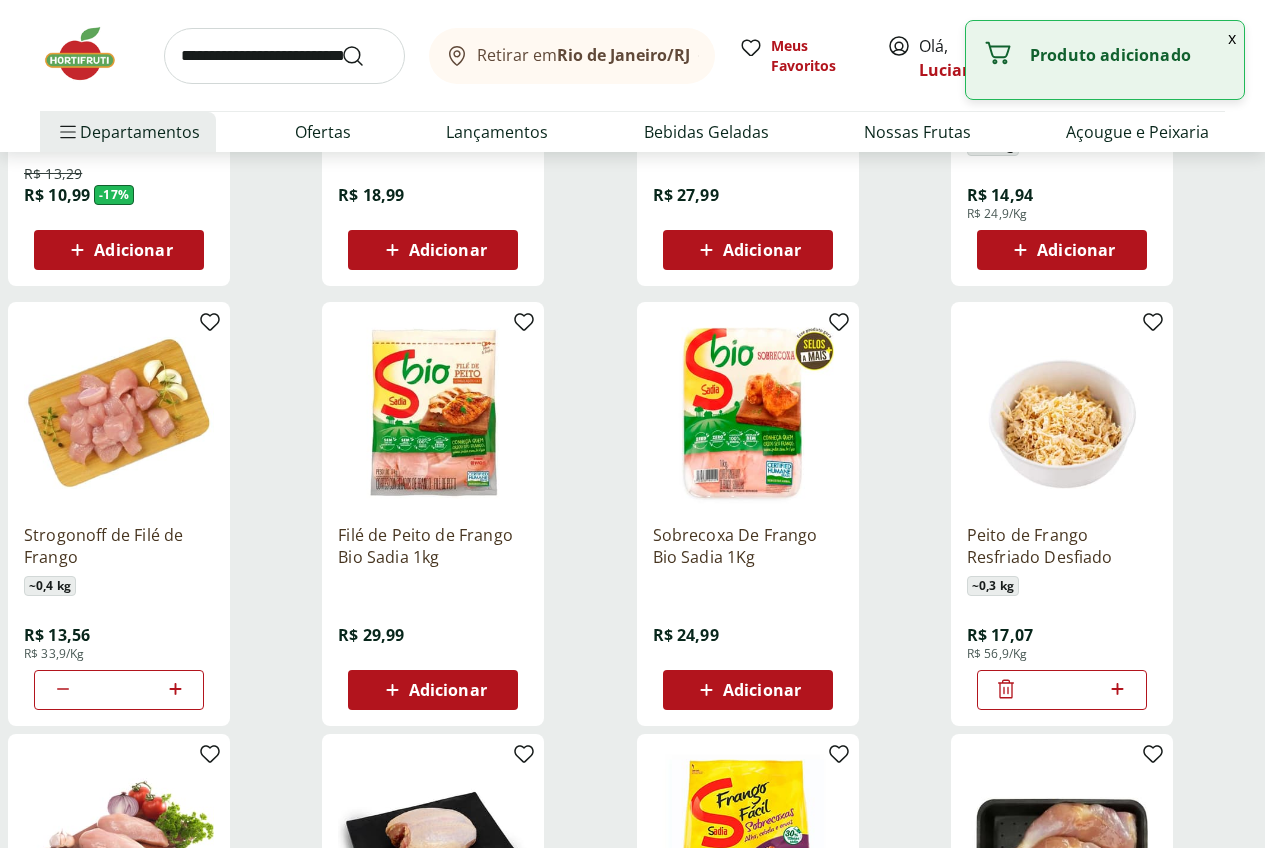 type on "*" 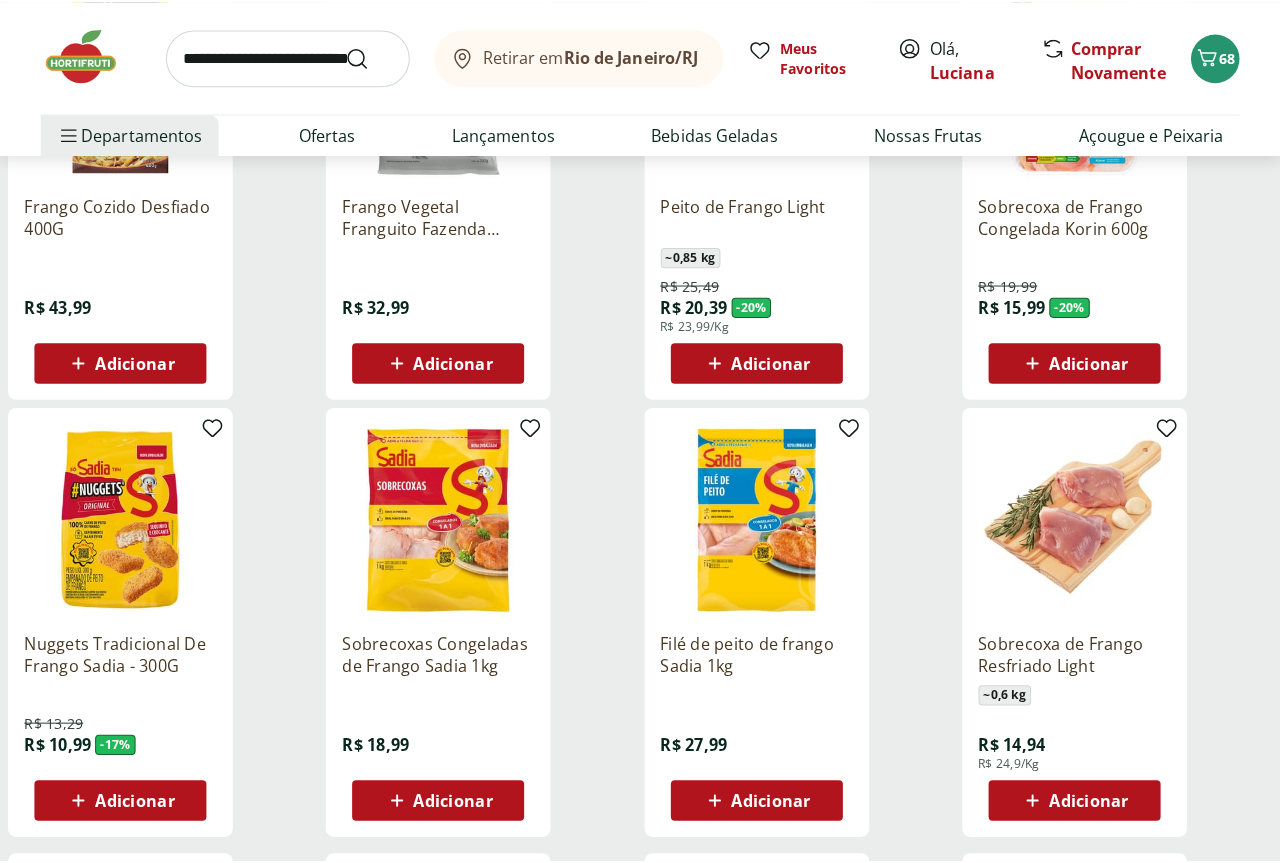 scroll, scrollTop: 700, scrollLeft: 0, axis: vertical 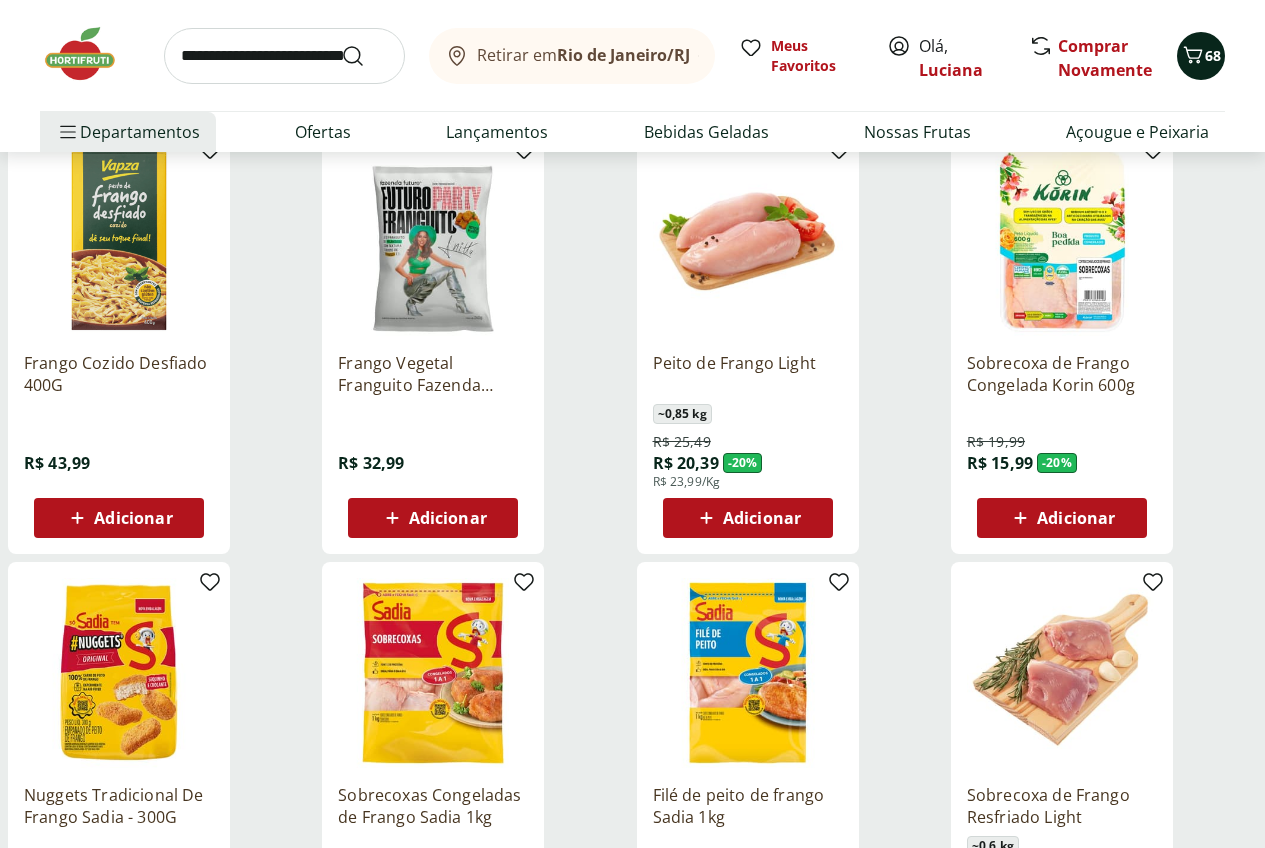click on "68" at bounding box center (1213, 55) 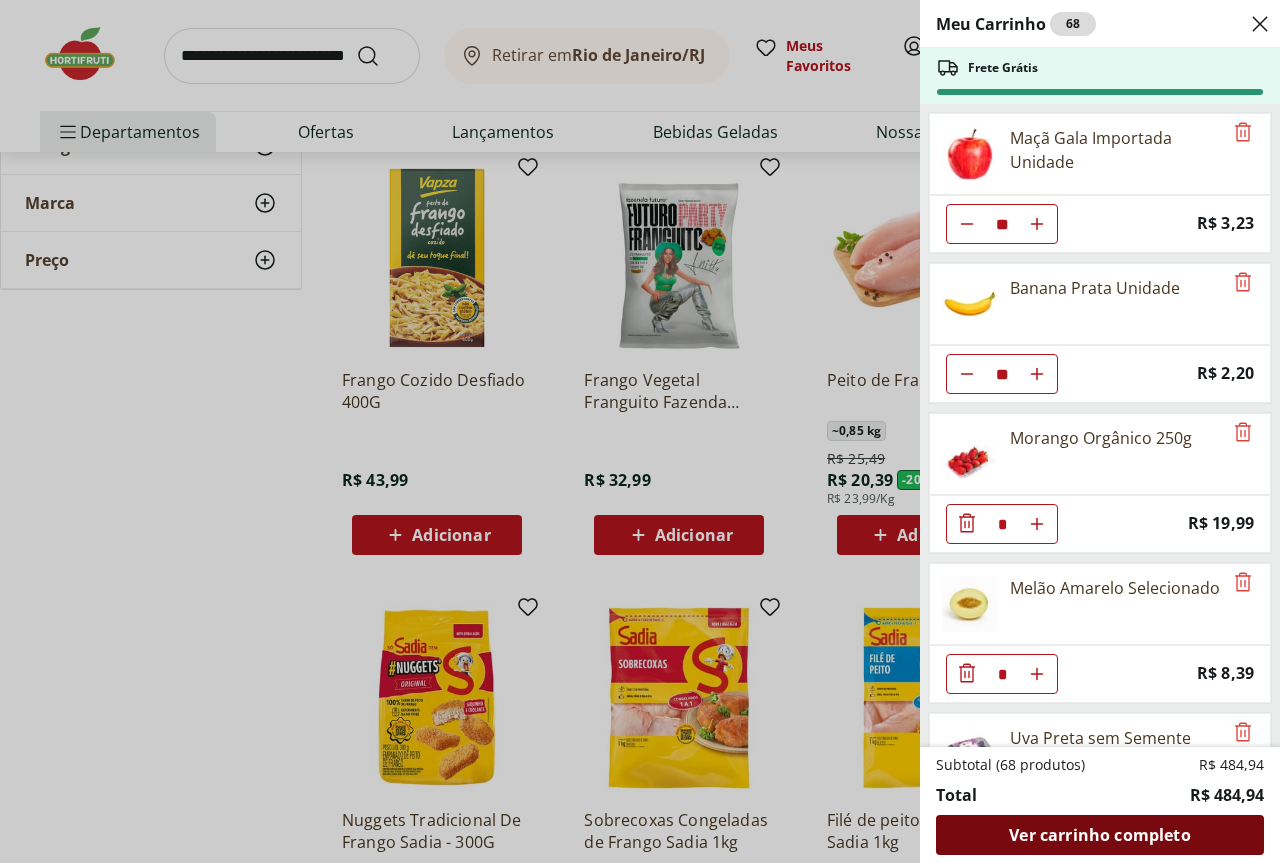 click on "Ver carrinho completo" at bounding box center [1099, 835] 